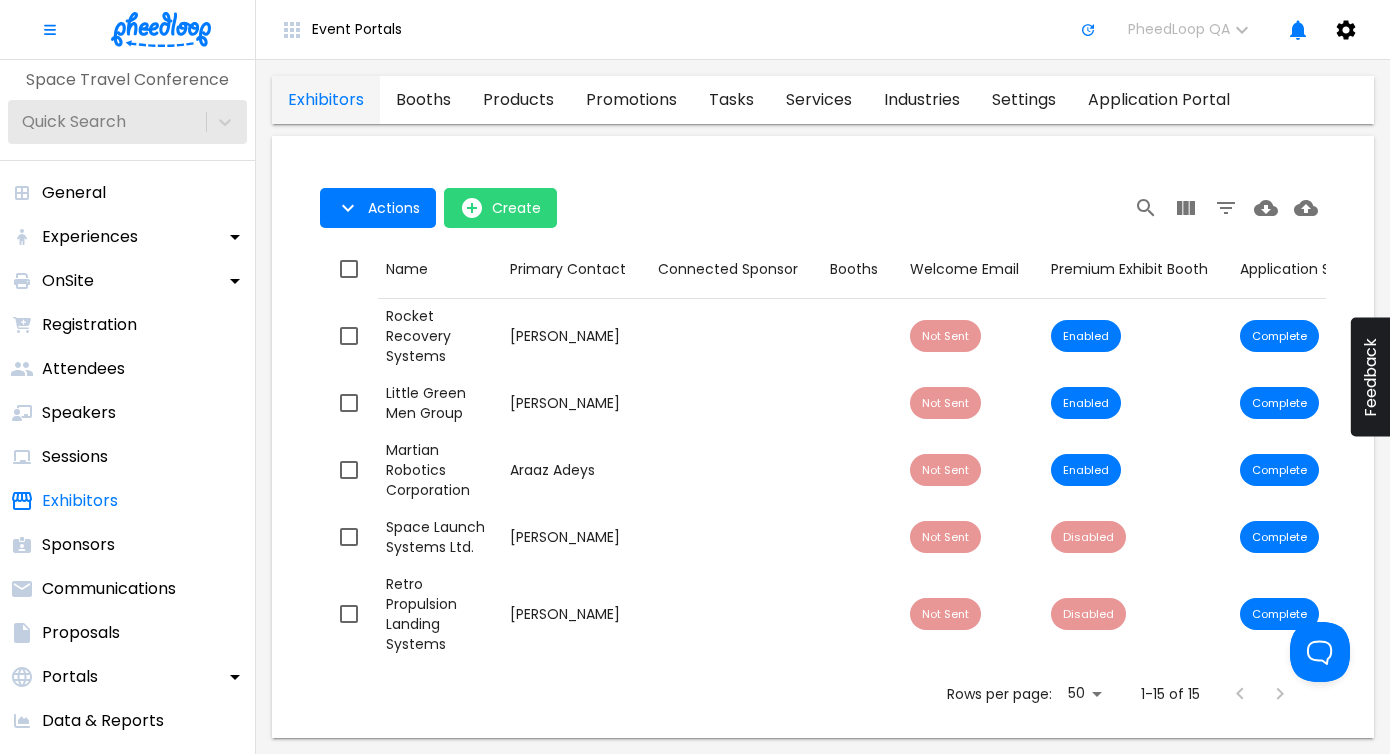 scroll, scrollTop: 0, scrollLeft: 0, axis: both 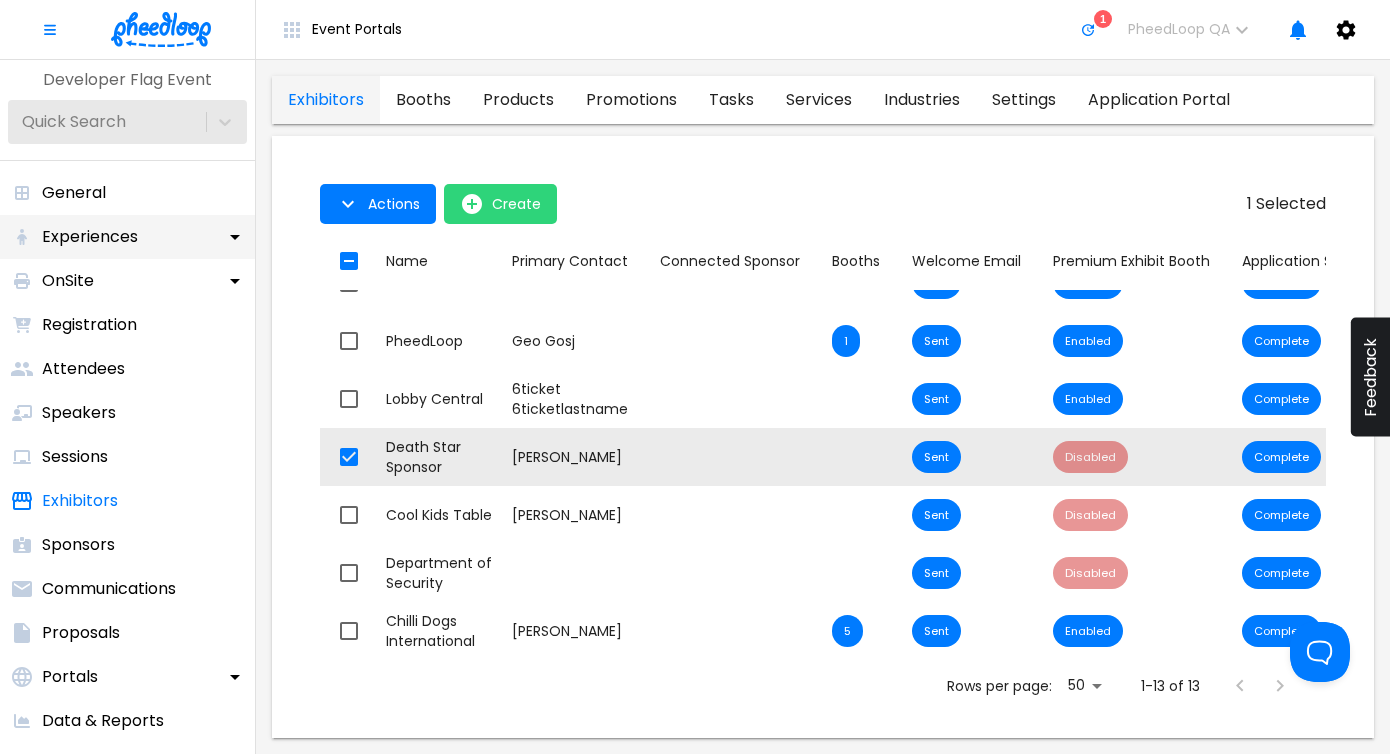 click on "Experiences" at bounding box center [127, 237] 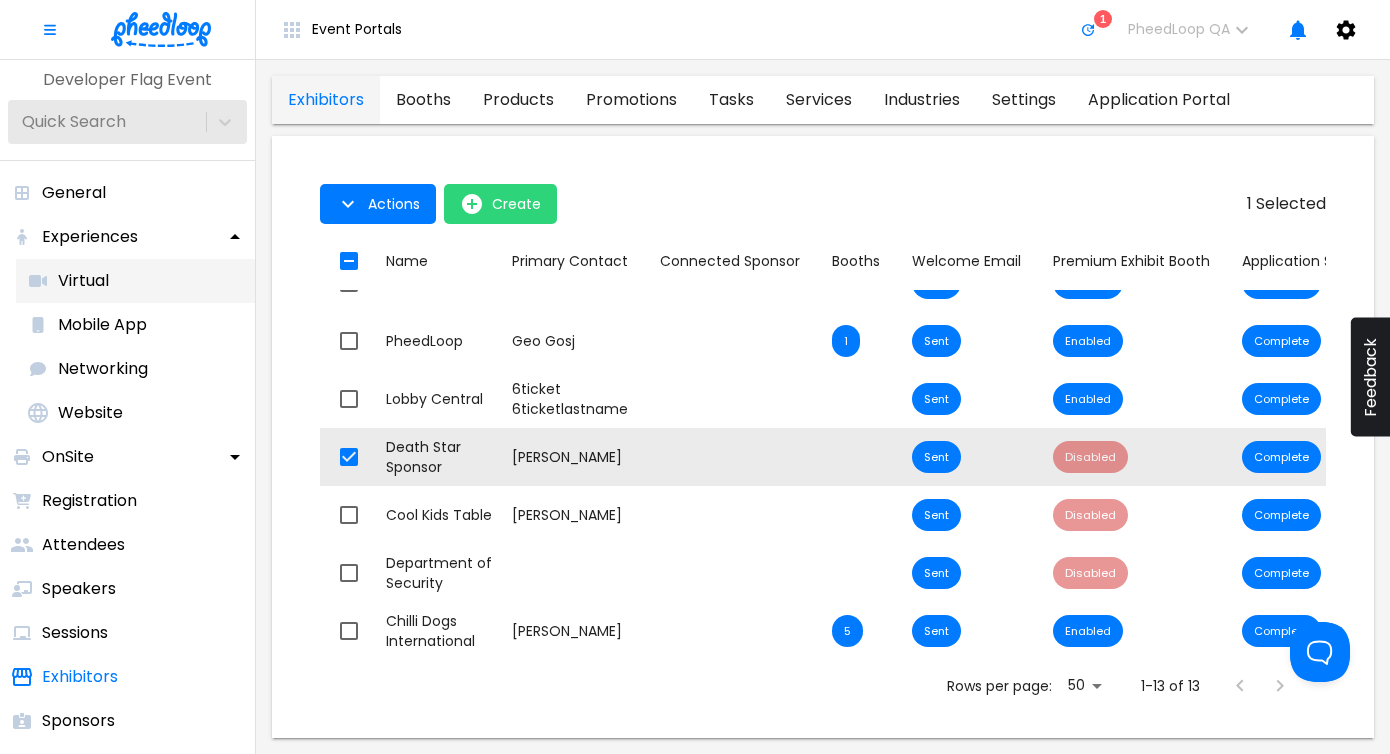 click on "Virtual" at bounding box center [135, 281] 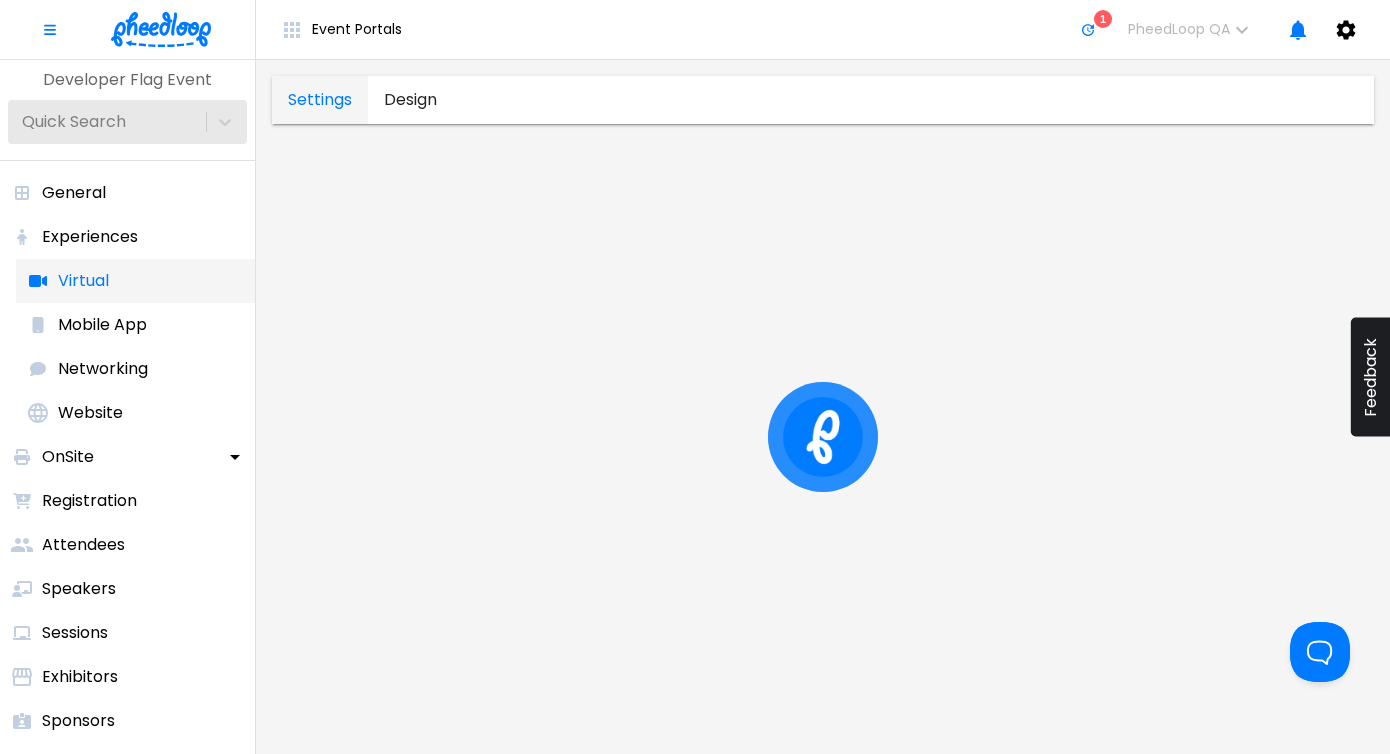 click on "Virtual" at bounding box center [135, 281] 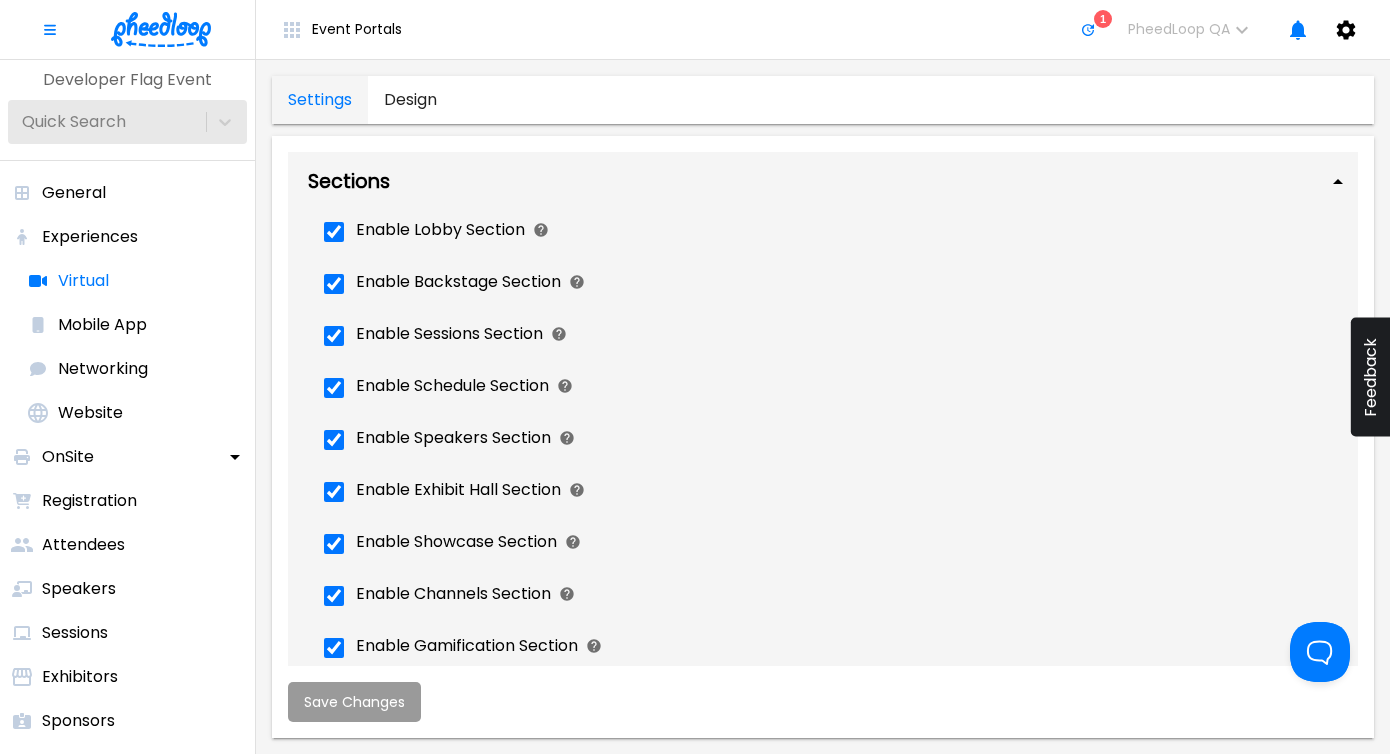 scroll, scrollTop: 0, scrollLeft: 0, axis: both 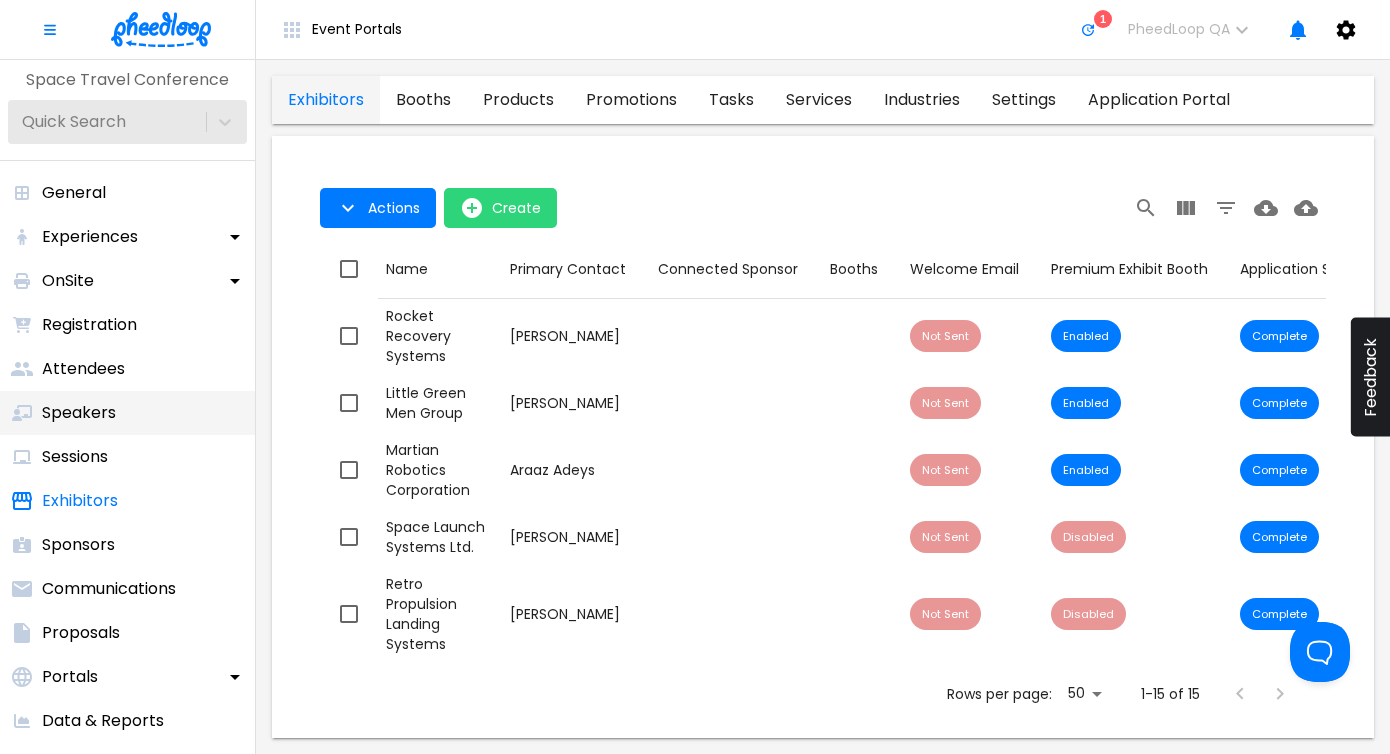 click on "Speakers" at bounding box center (127, 413) 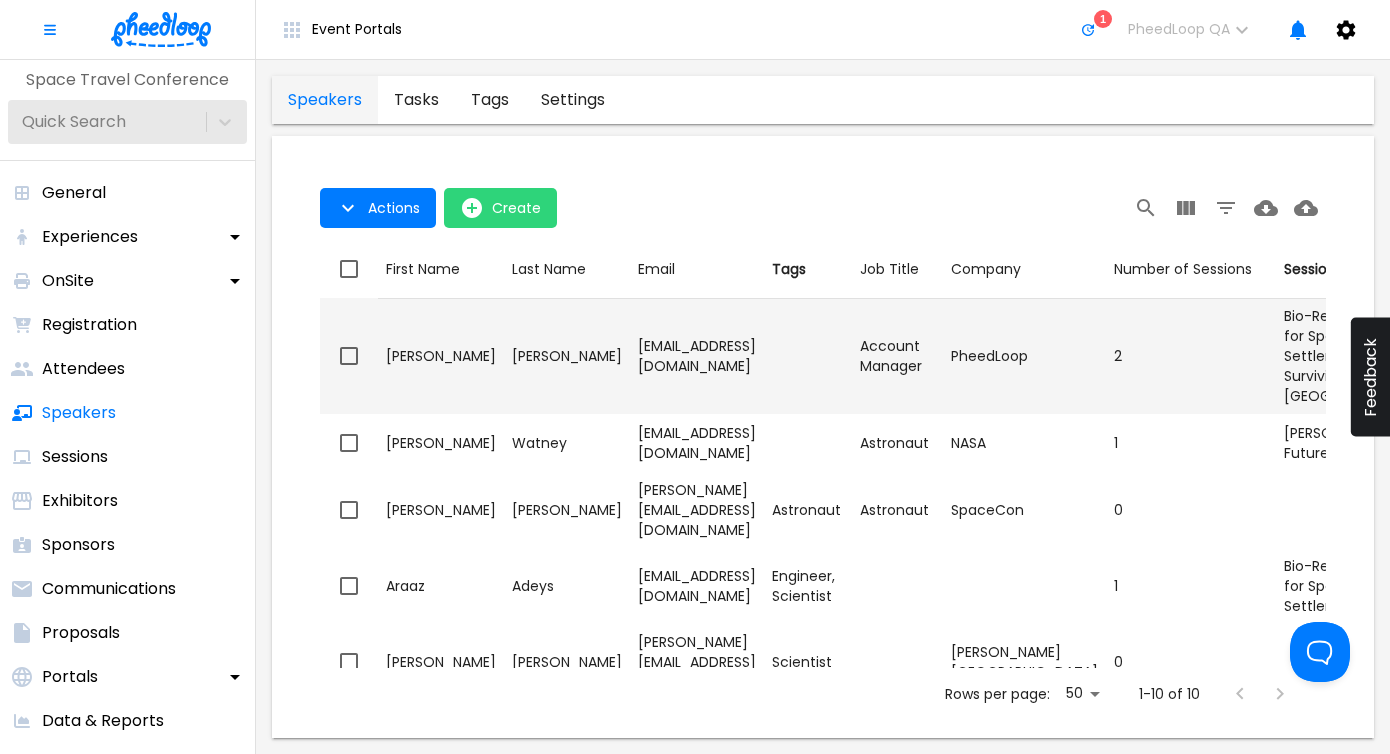 click on "[PERSON_NAME]" at bounding box center (567, 356) 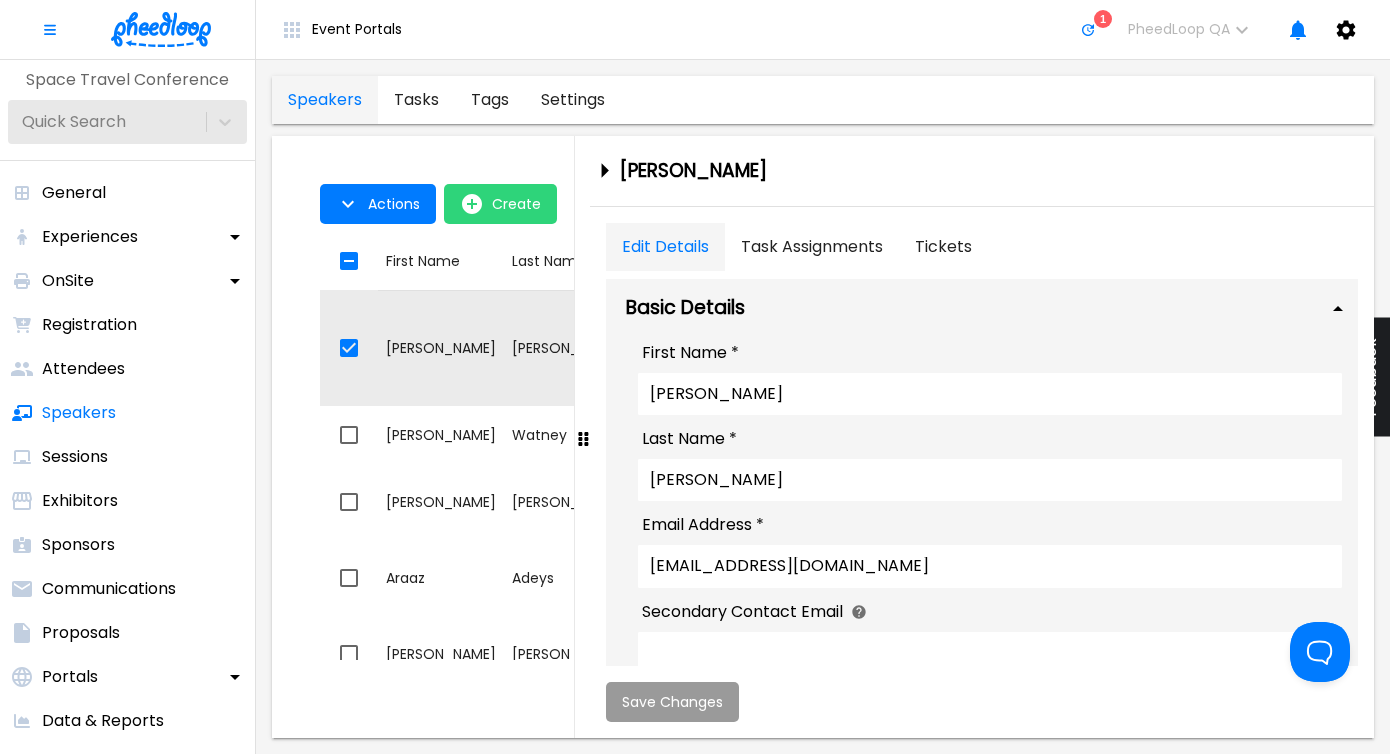 scroll, scrollTop: 1, scrollLeft: 0, axis: vertical 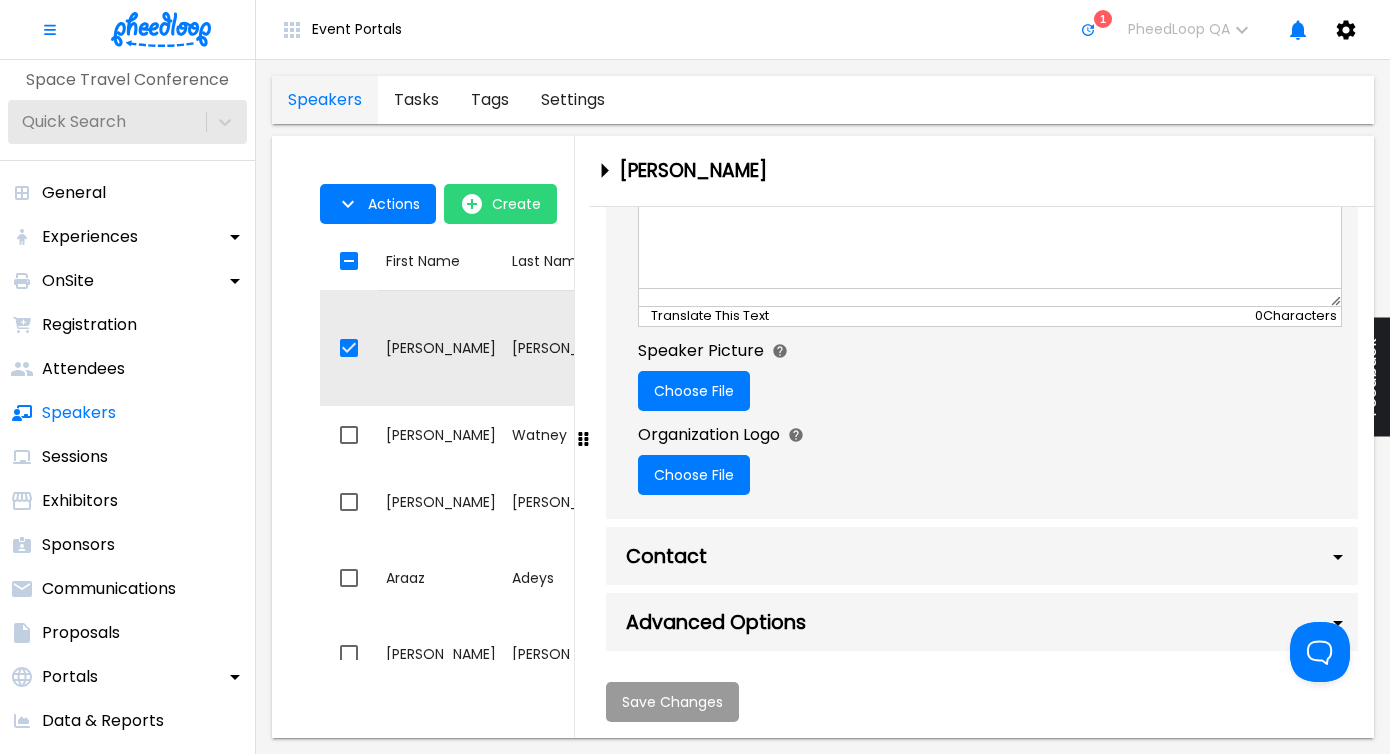 click on "Advanced Options" at bounding box center (982, 622) 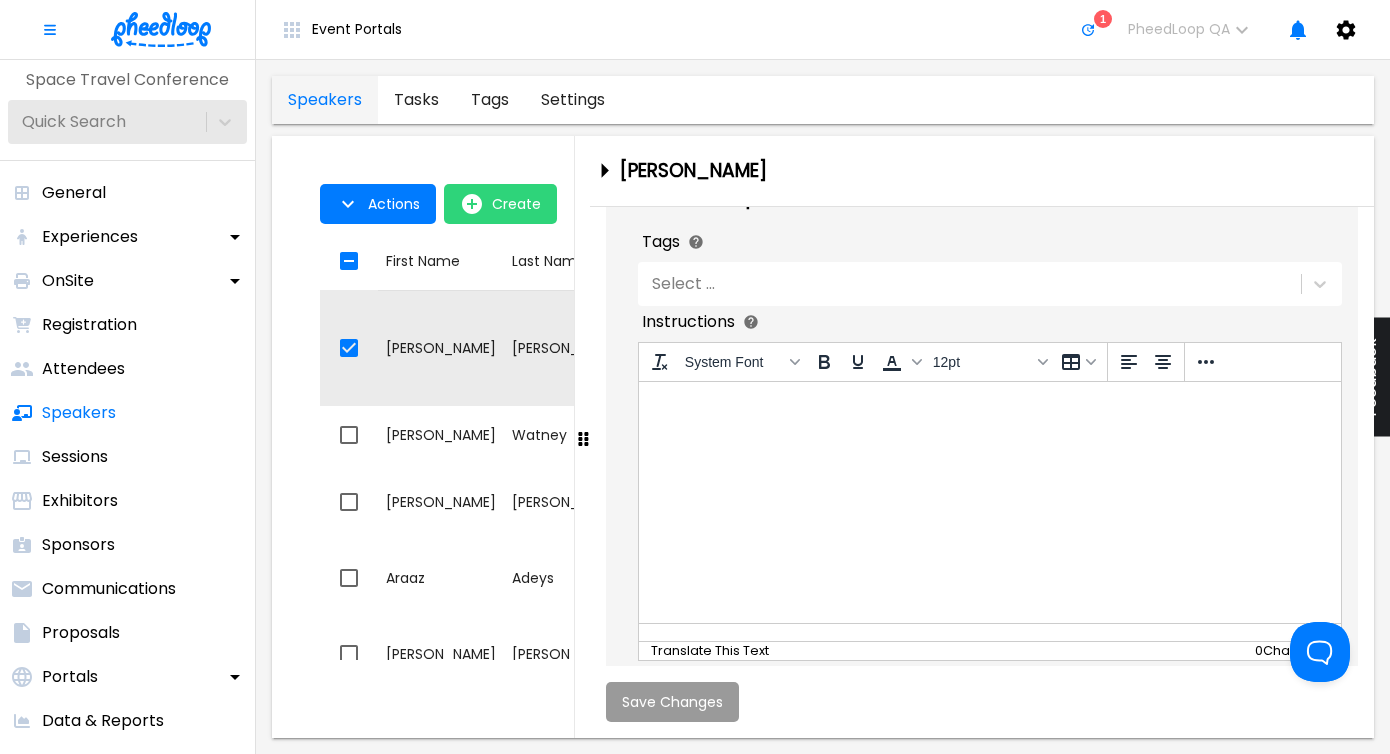 scroll, scrollTop: 1943, scrollLeft: 0, axis: vertical 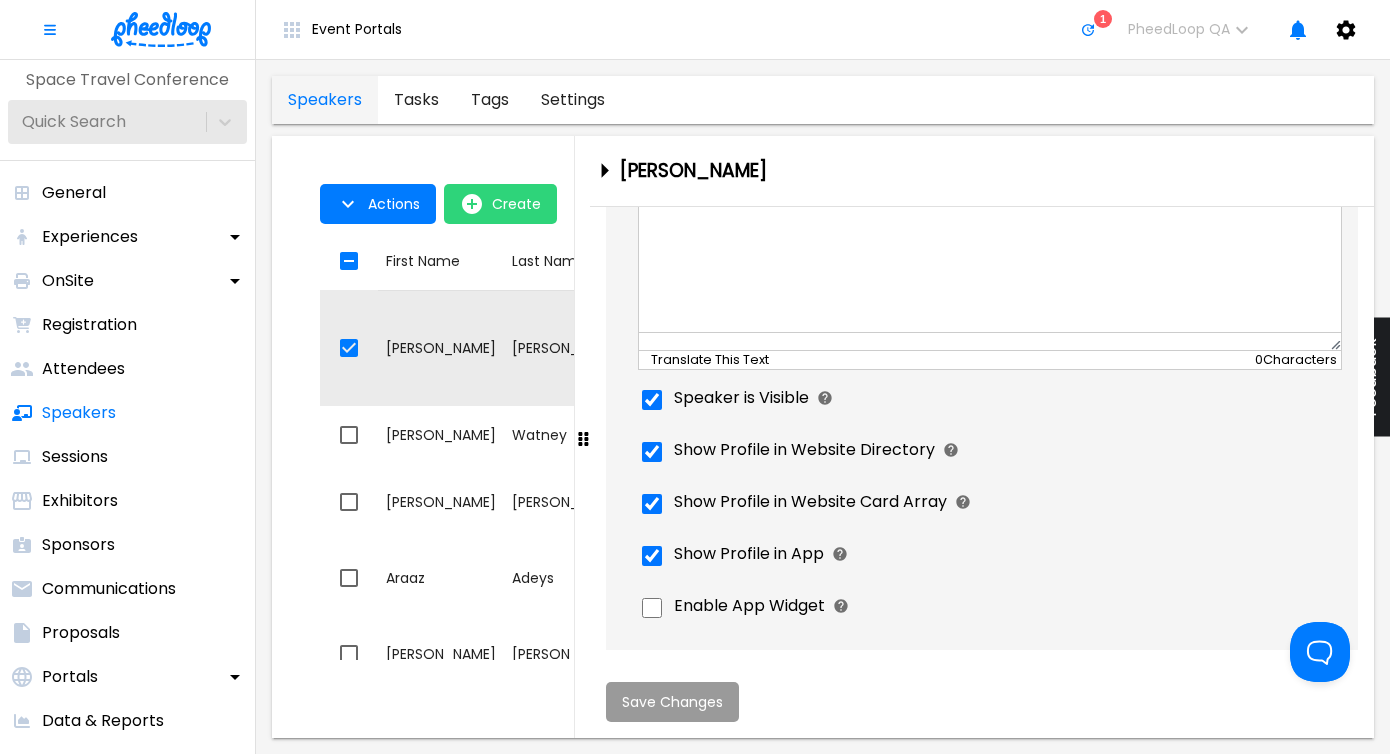 click on "Show Profile in Website Directory" at bounding box center (990, 452) 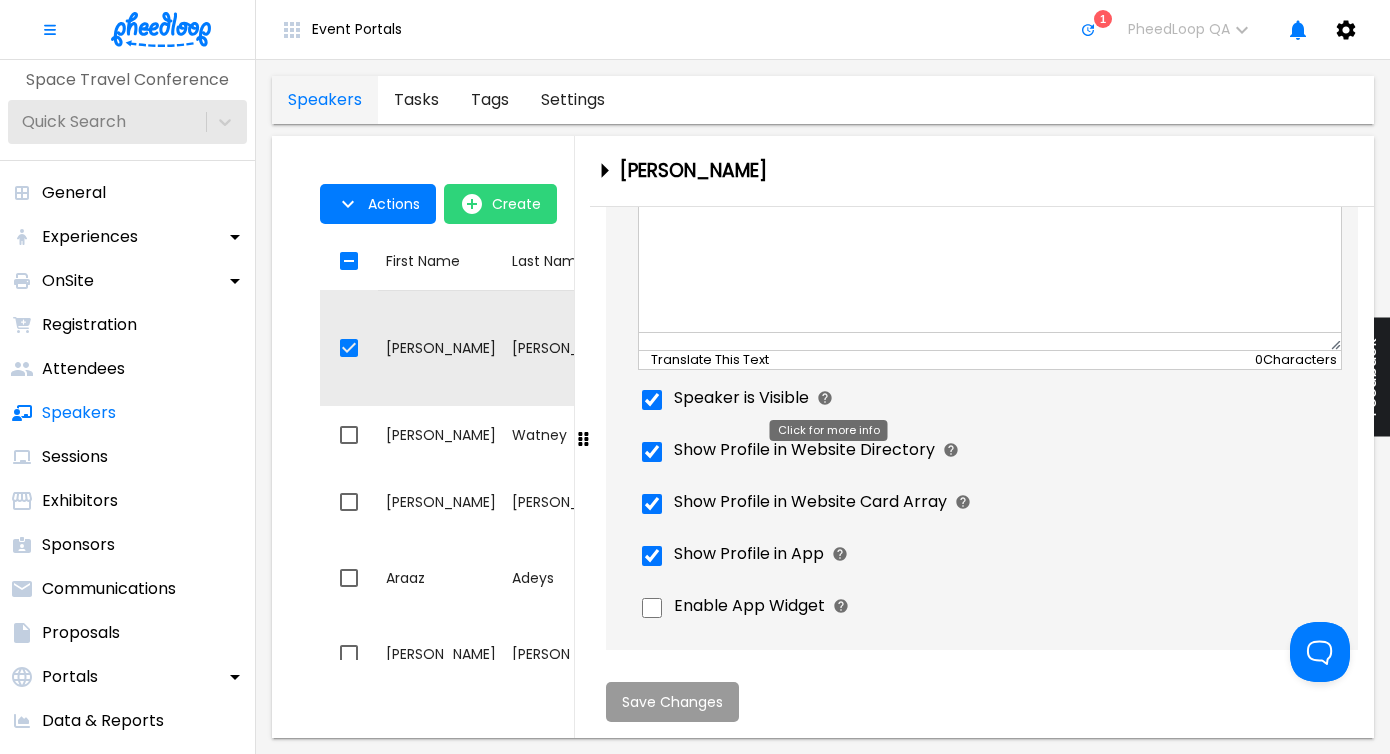 click on "Click for more info" at bounding box center (829, 424) 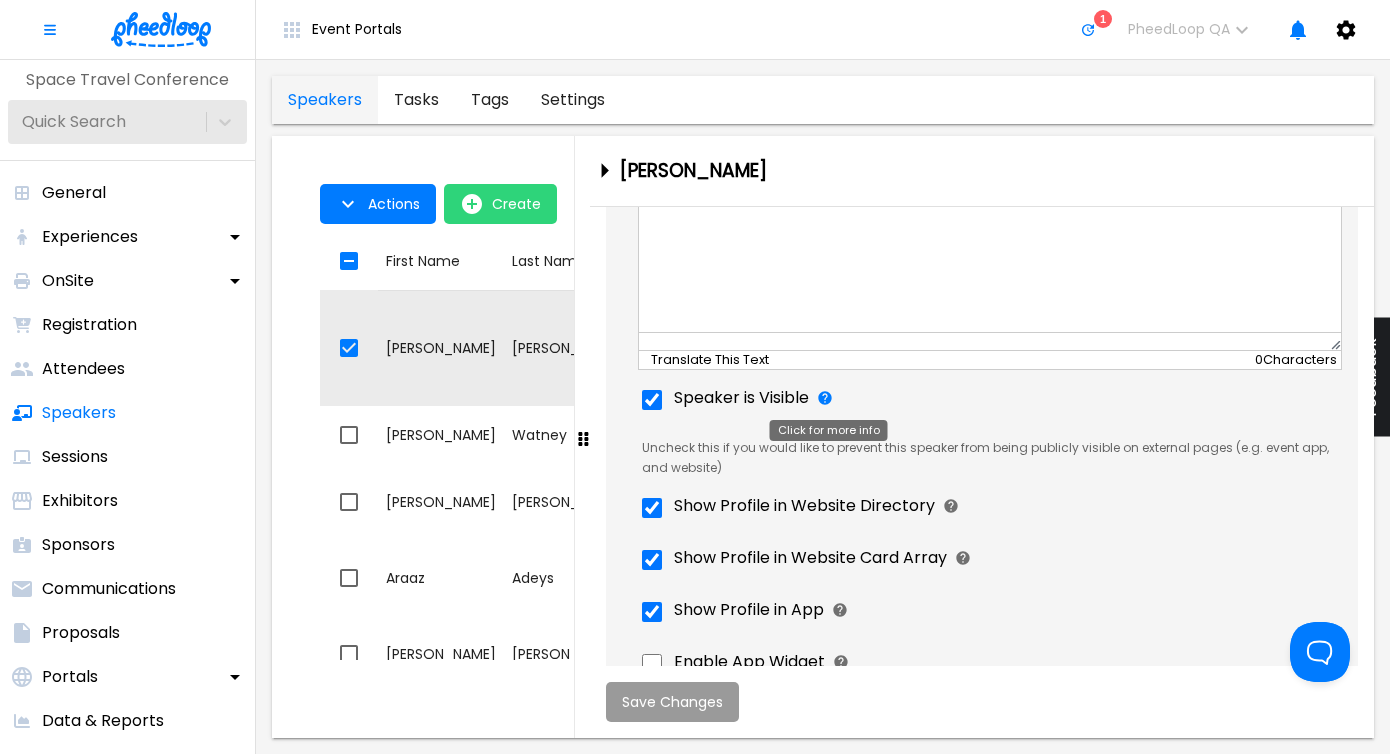 click 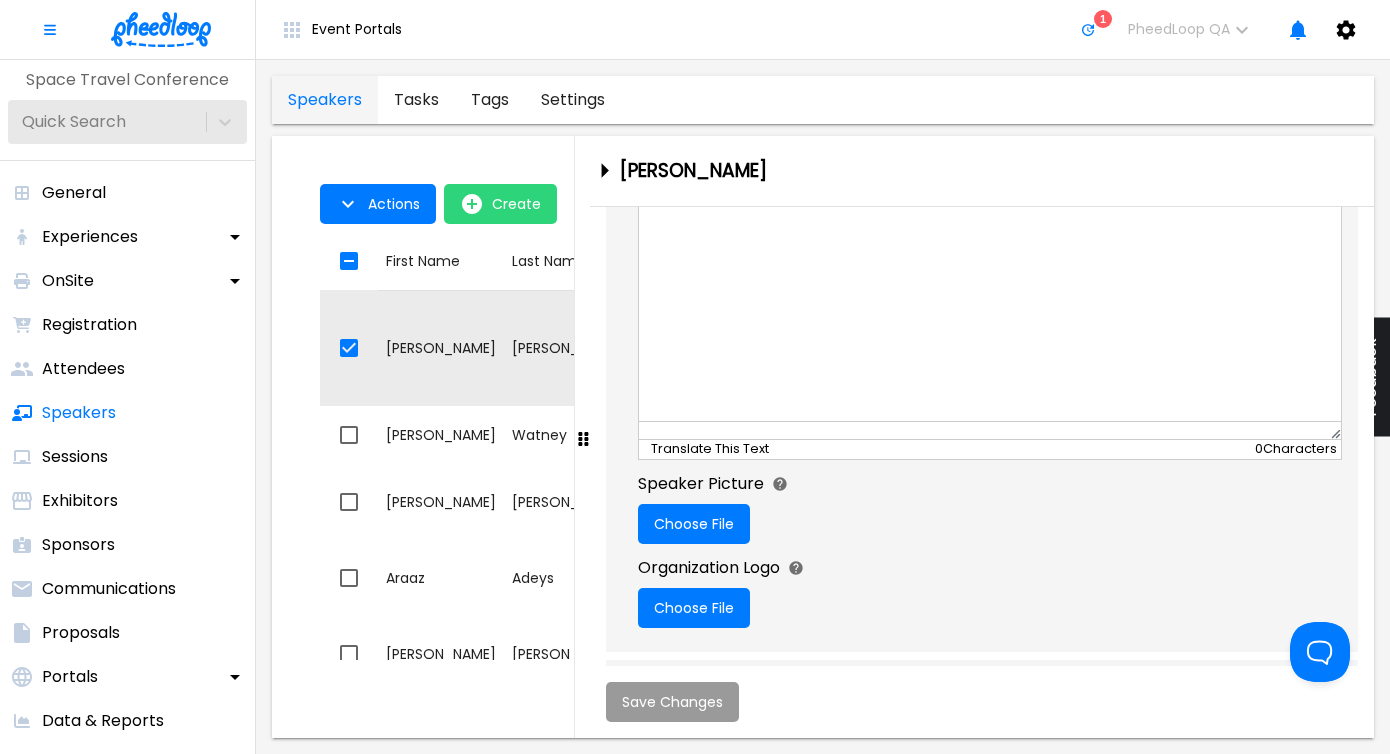 scroll, scrollTop: 1416, scrollLeft: 0, axis: vertical 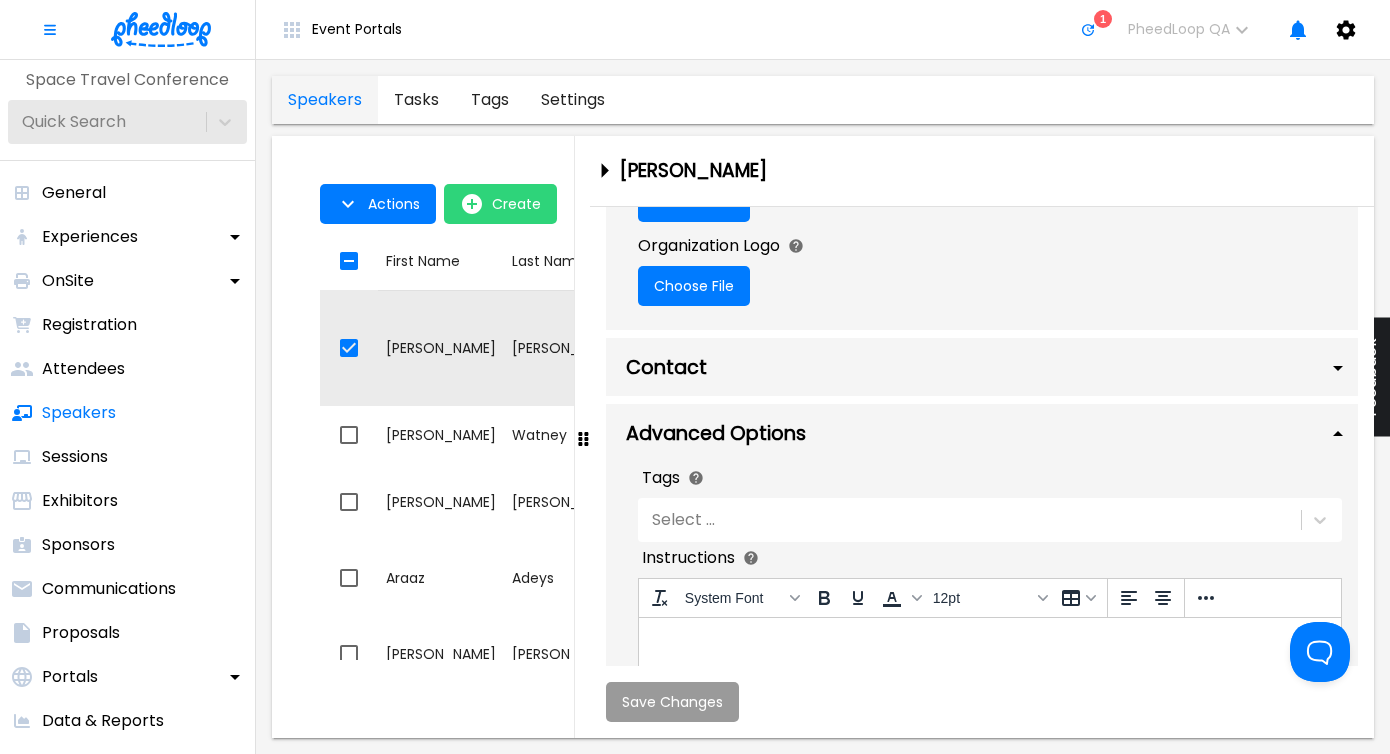 click on "Contact" at bounding box center (982, 367) 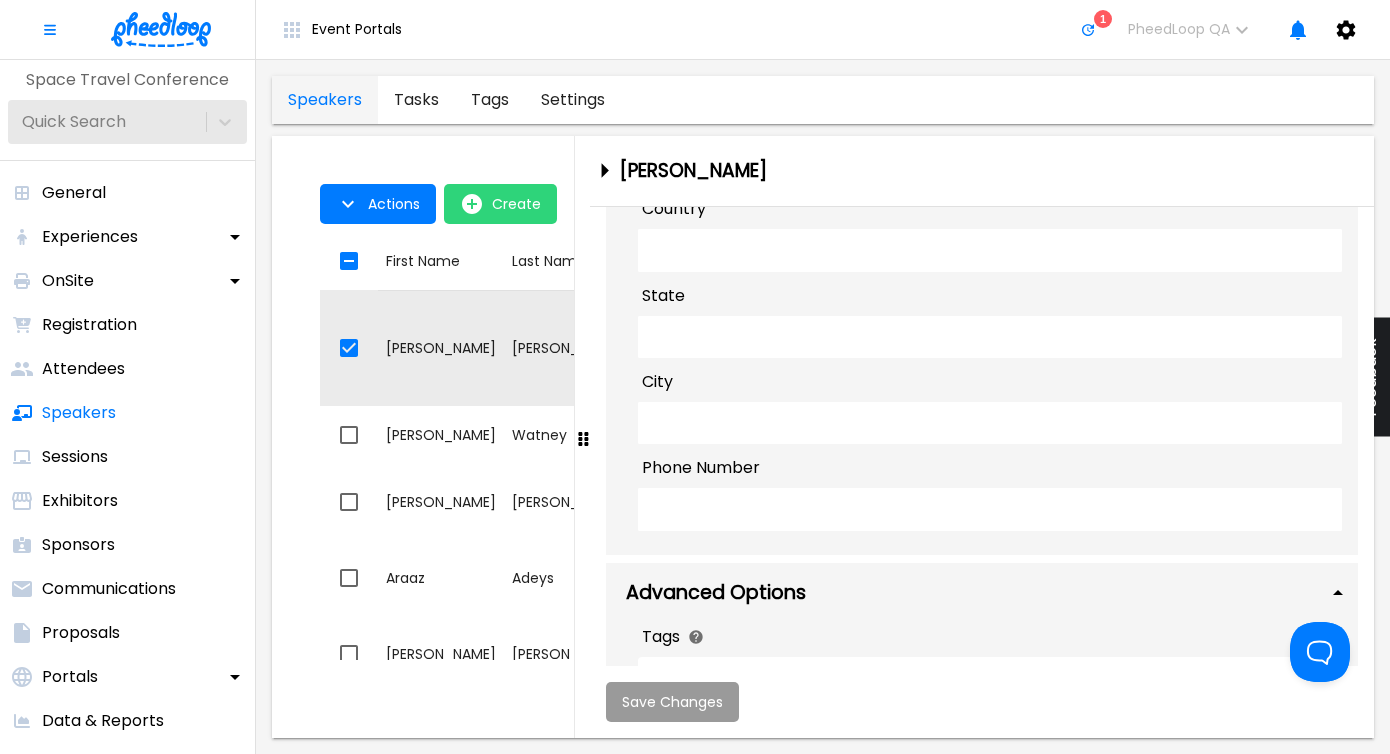 scroll, scrollTop: 2650, scrollLeft: 0, axis: vertical 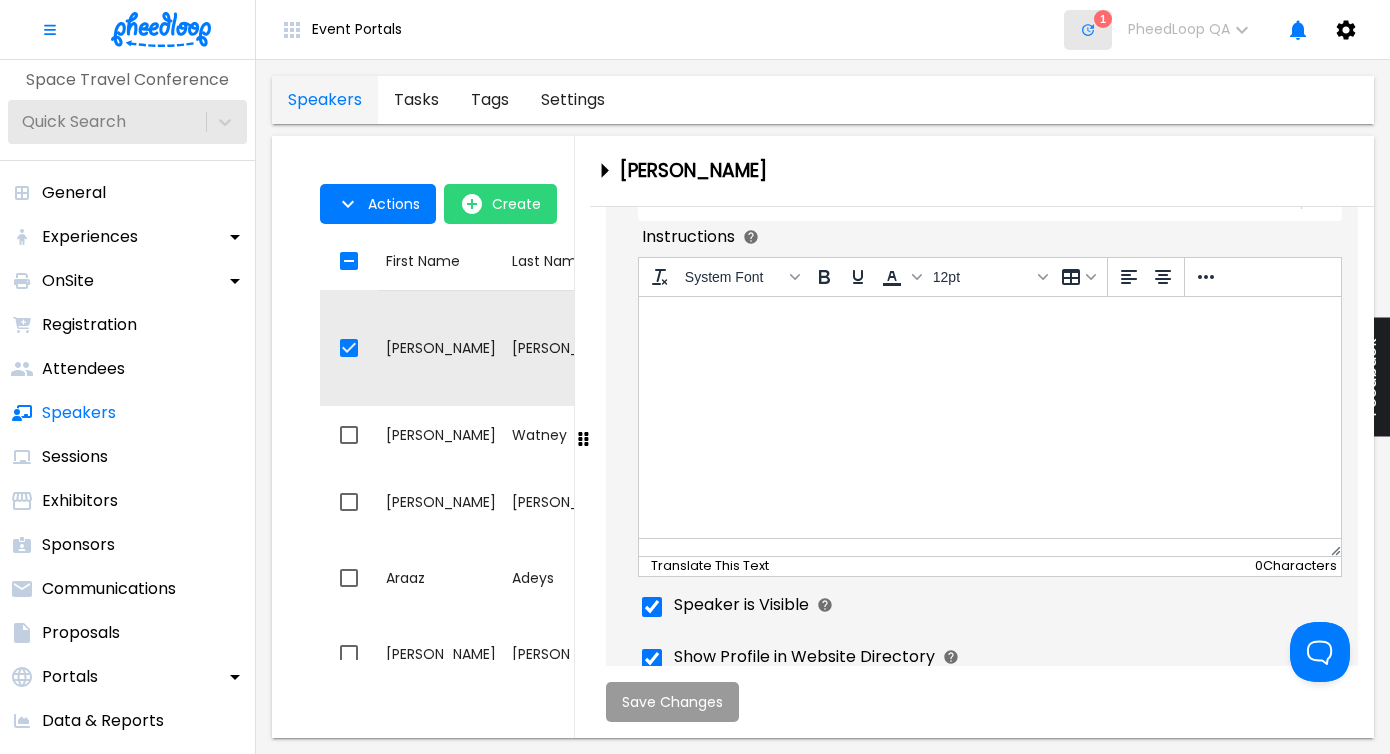 click on "Updates 1" at bounding box center [1088, 30] 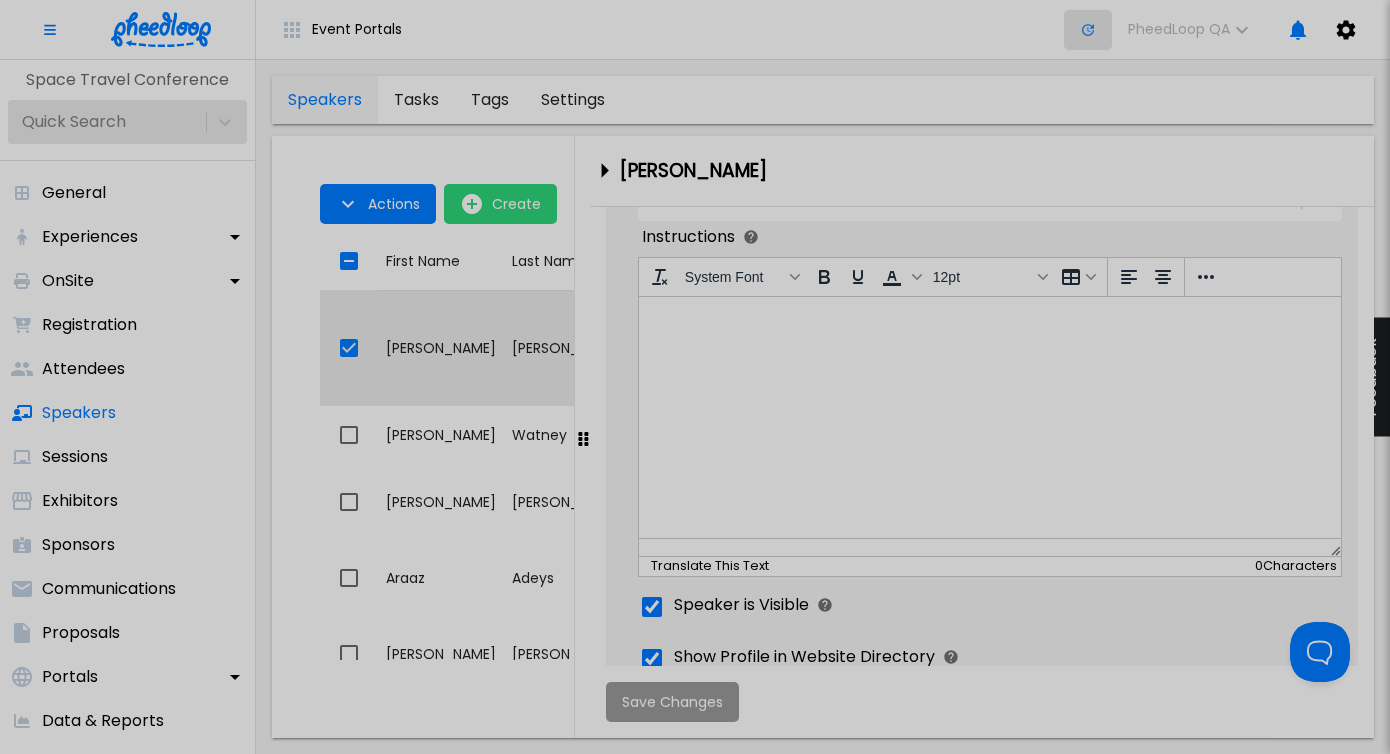 click at bounding box center [695, 377] 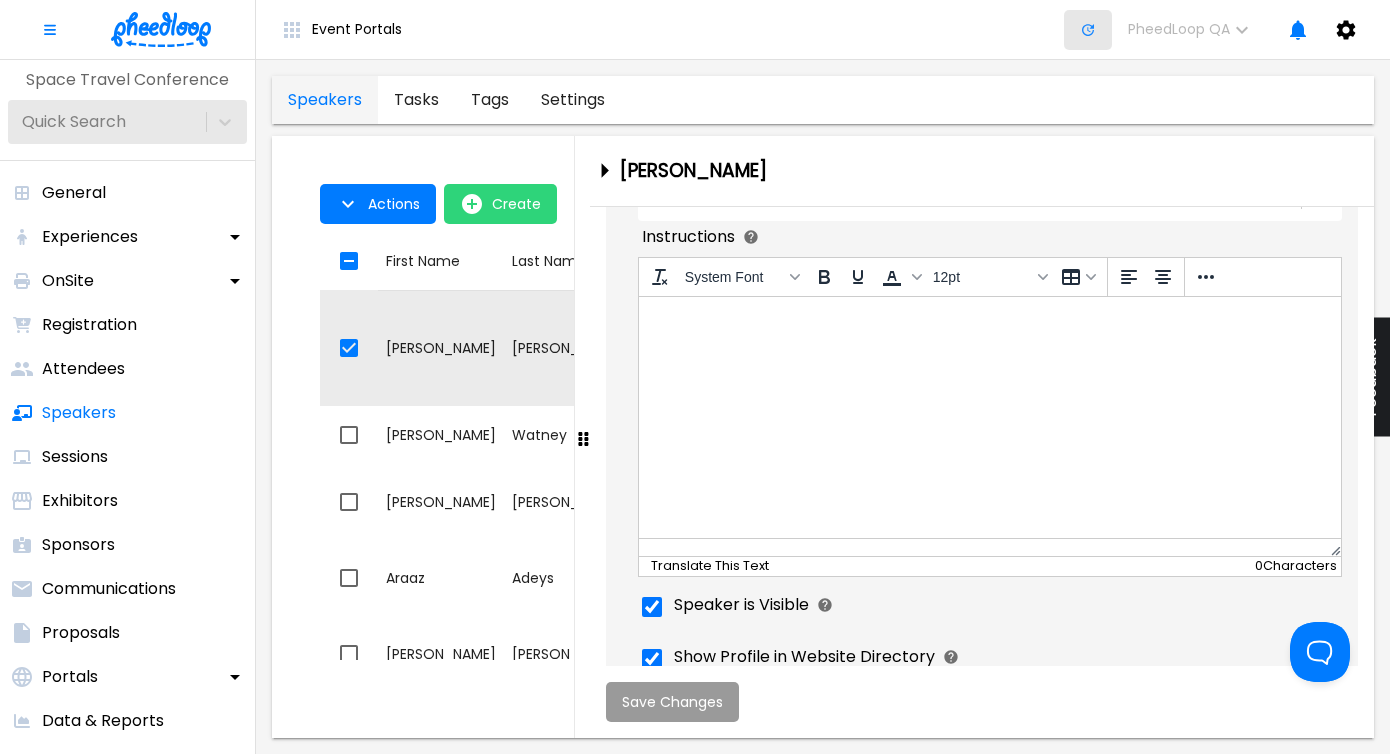 click on "Updates 1" at bounding box center [1088, 30] 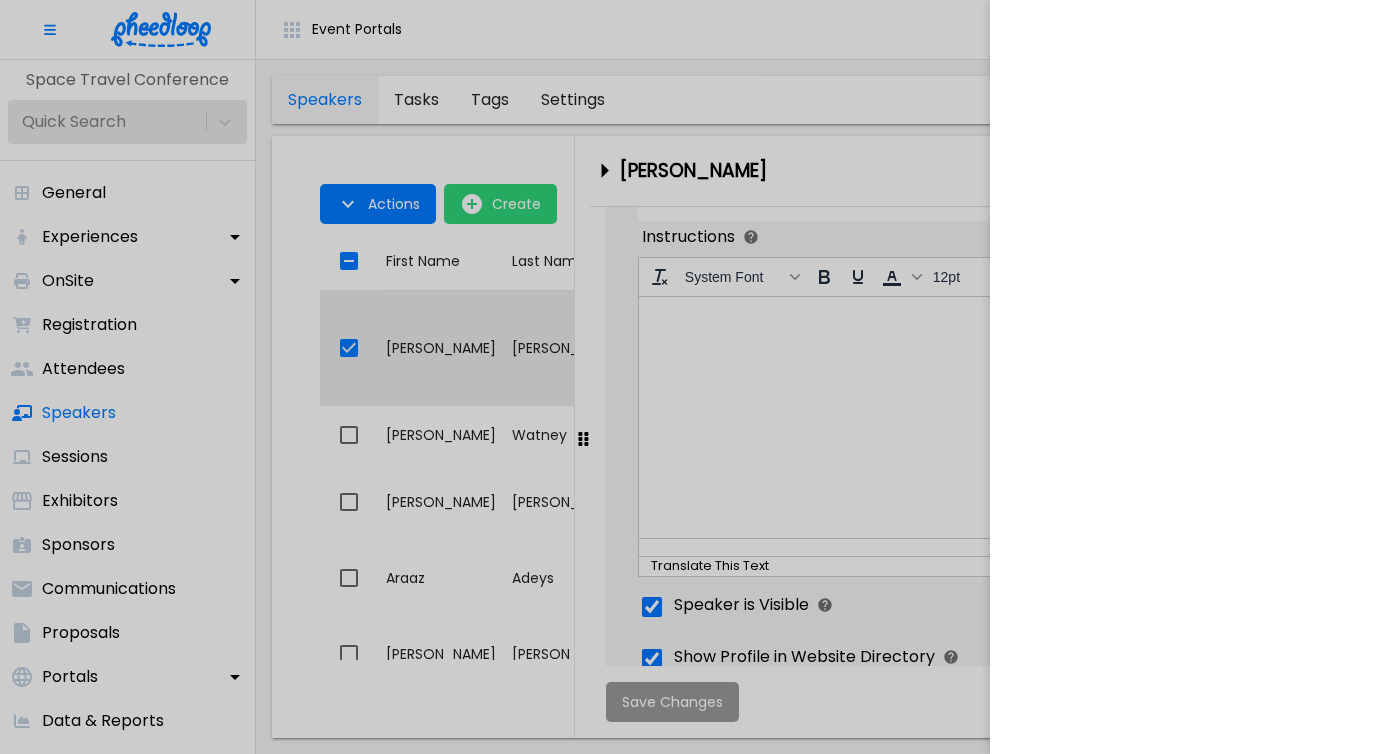 click at bounding box center (695, 377) 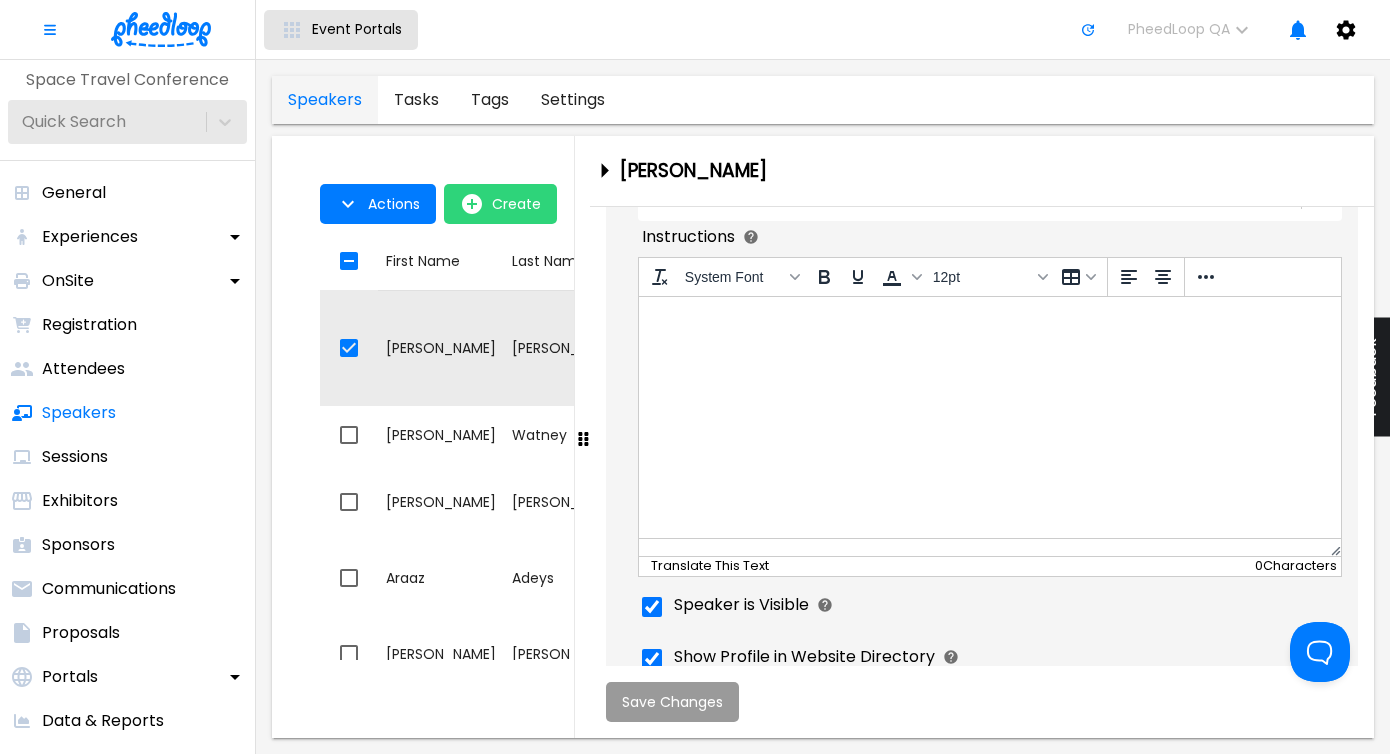 click on "Event Portals" at bounding box center (341, 30) 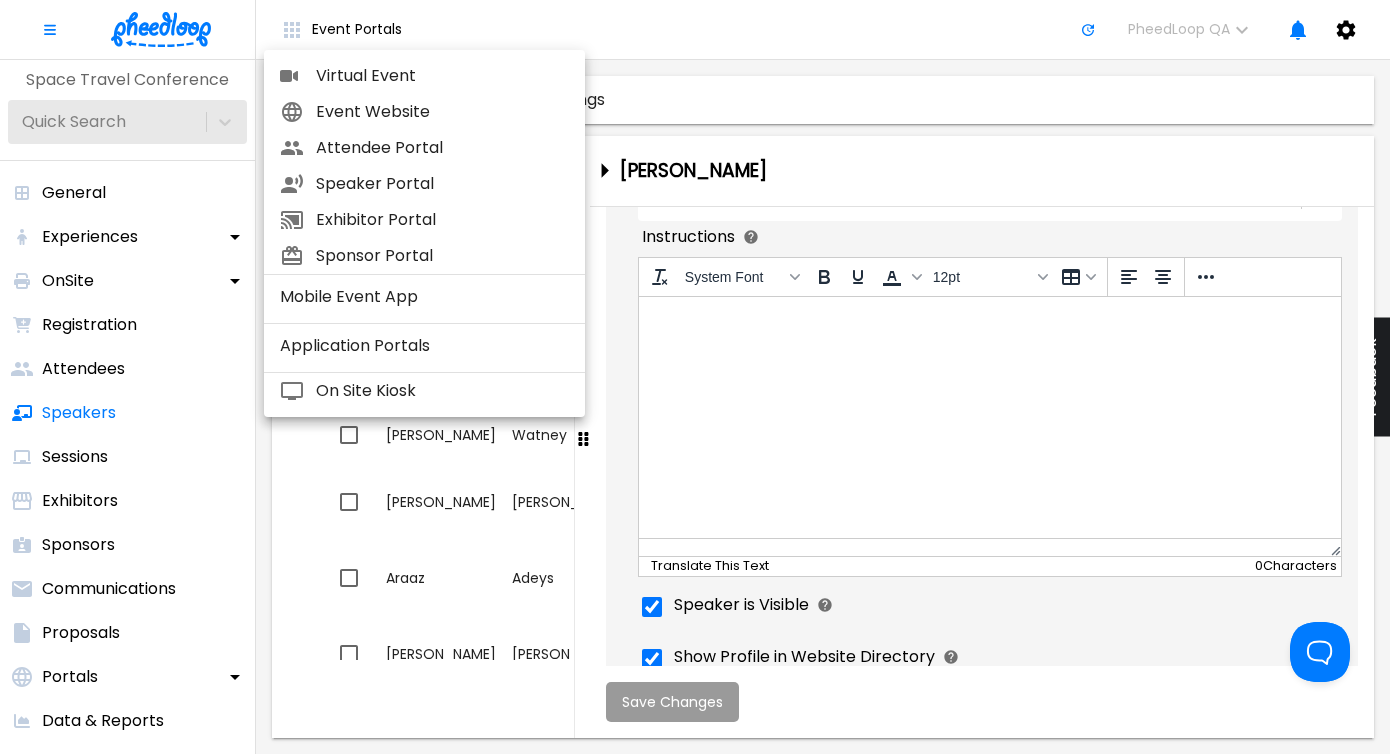 click on "Virtual Event" at bounding box center [442, 76] 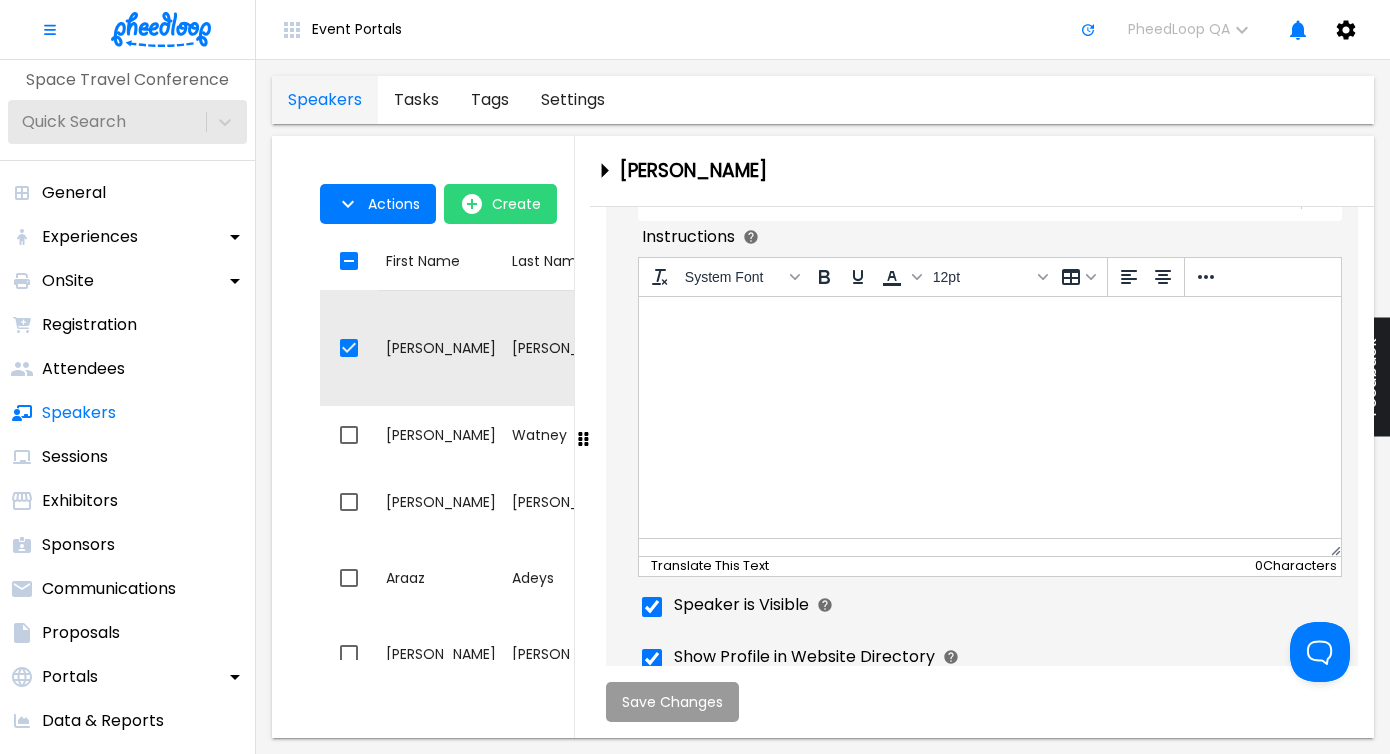 scroll, scrollTop: 2650, scrollLeft: 0, axis: vertical 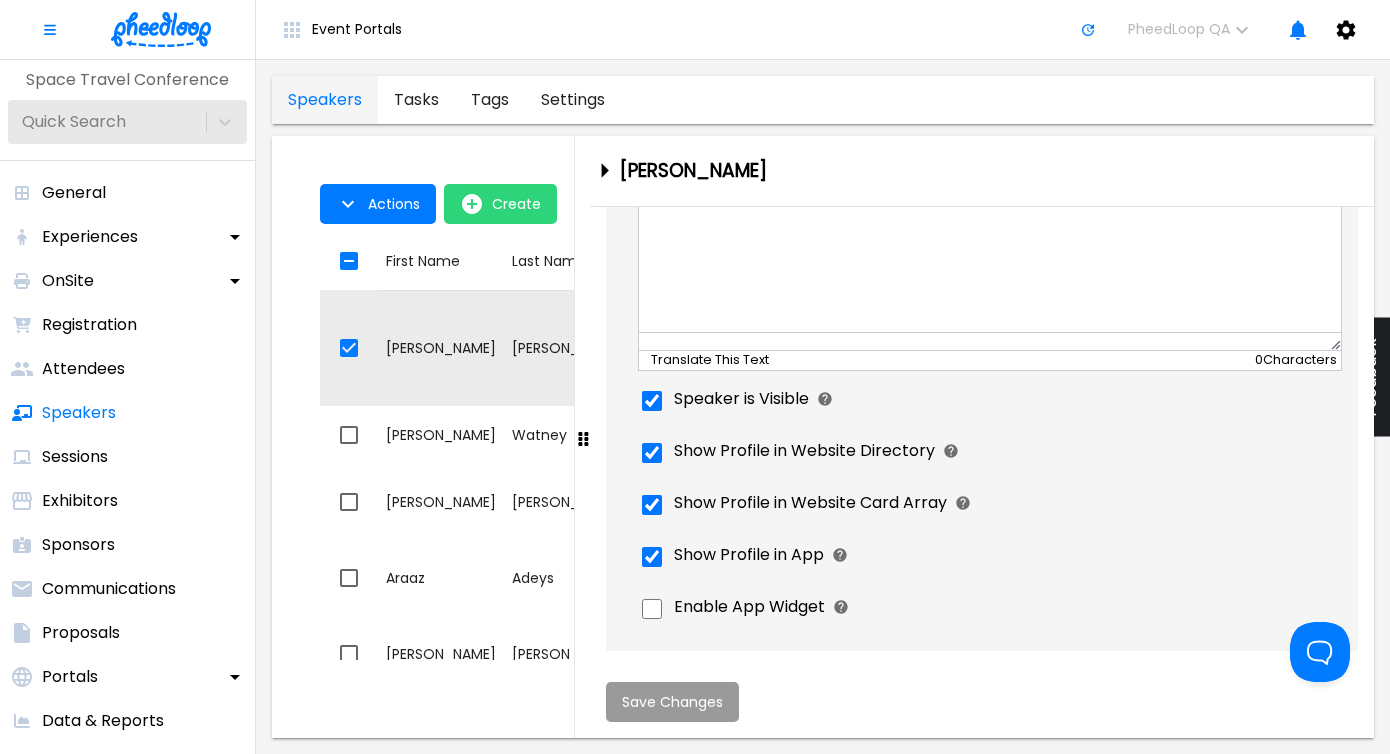 click on "Speaker is Visible" at bounding box center [990, 401] 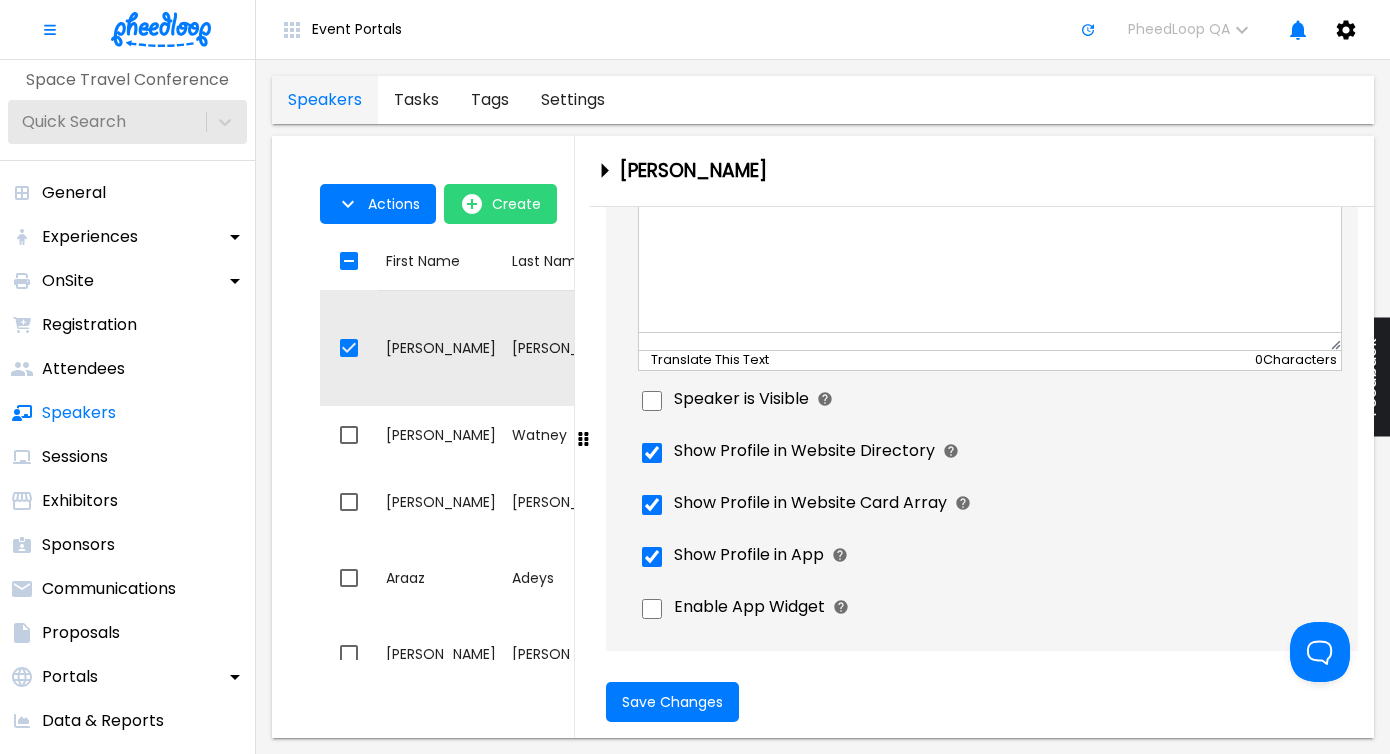 click on "Speaker is Visible" at bounding box center [741, 399] 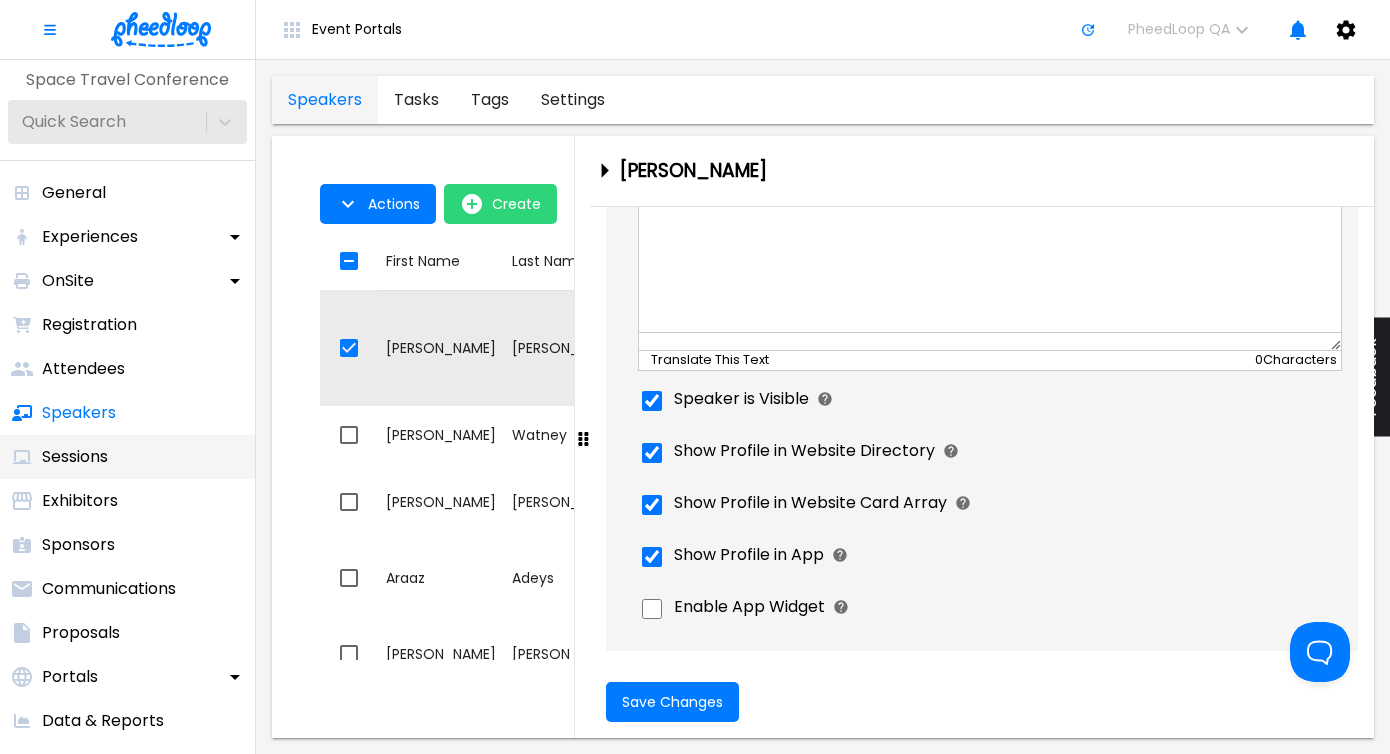 click on "Sessions" at bounding box center [127, 457] 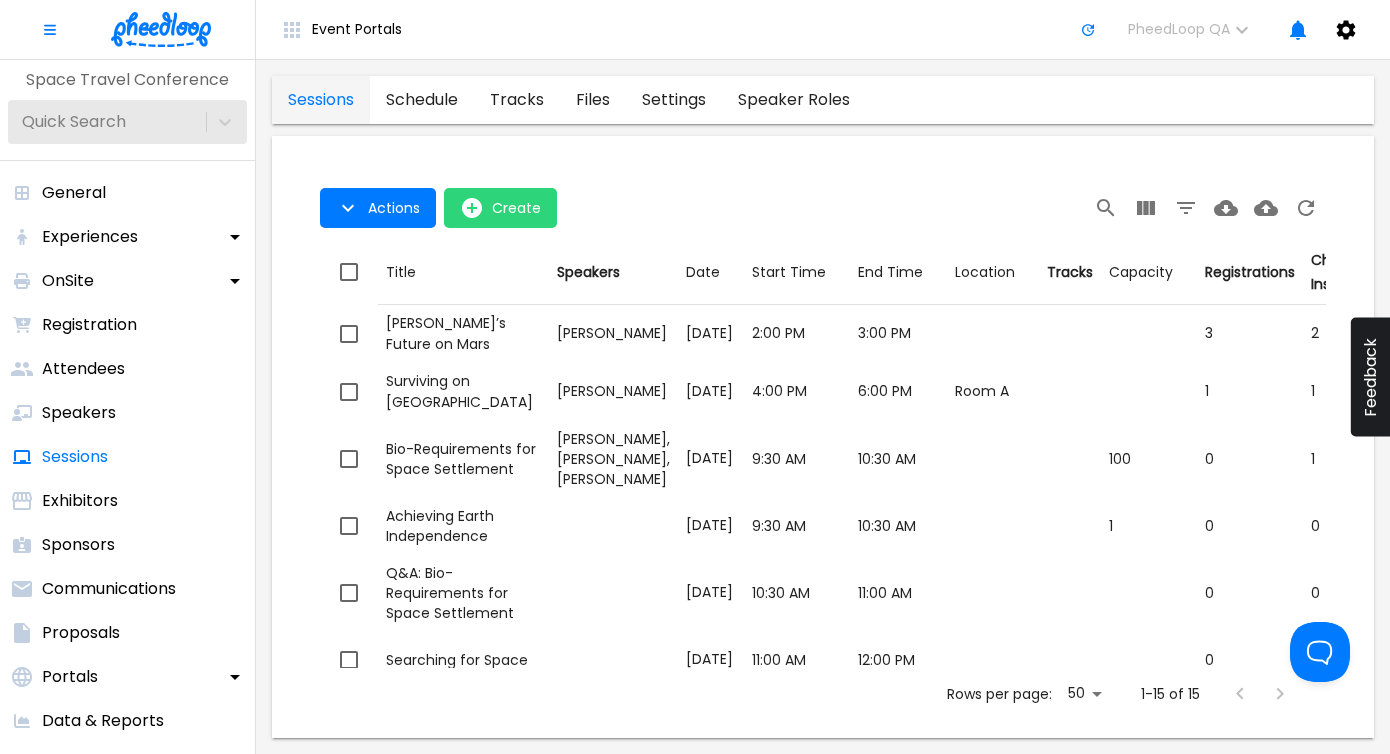 click on "Bryan Coffer" at bounding box center [613, 391] 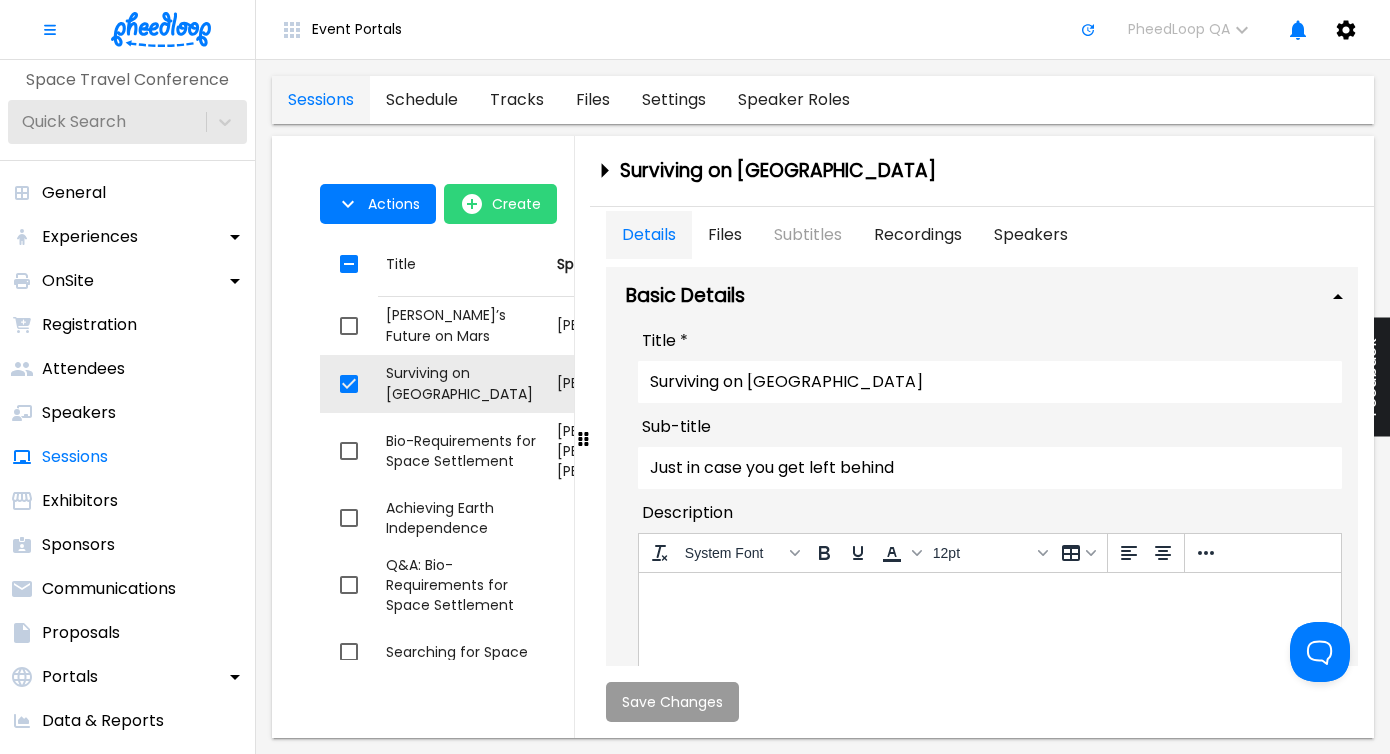 scroll, scrollTop: 1242, scrollLeft: 0, axis: vertical 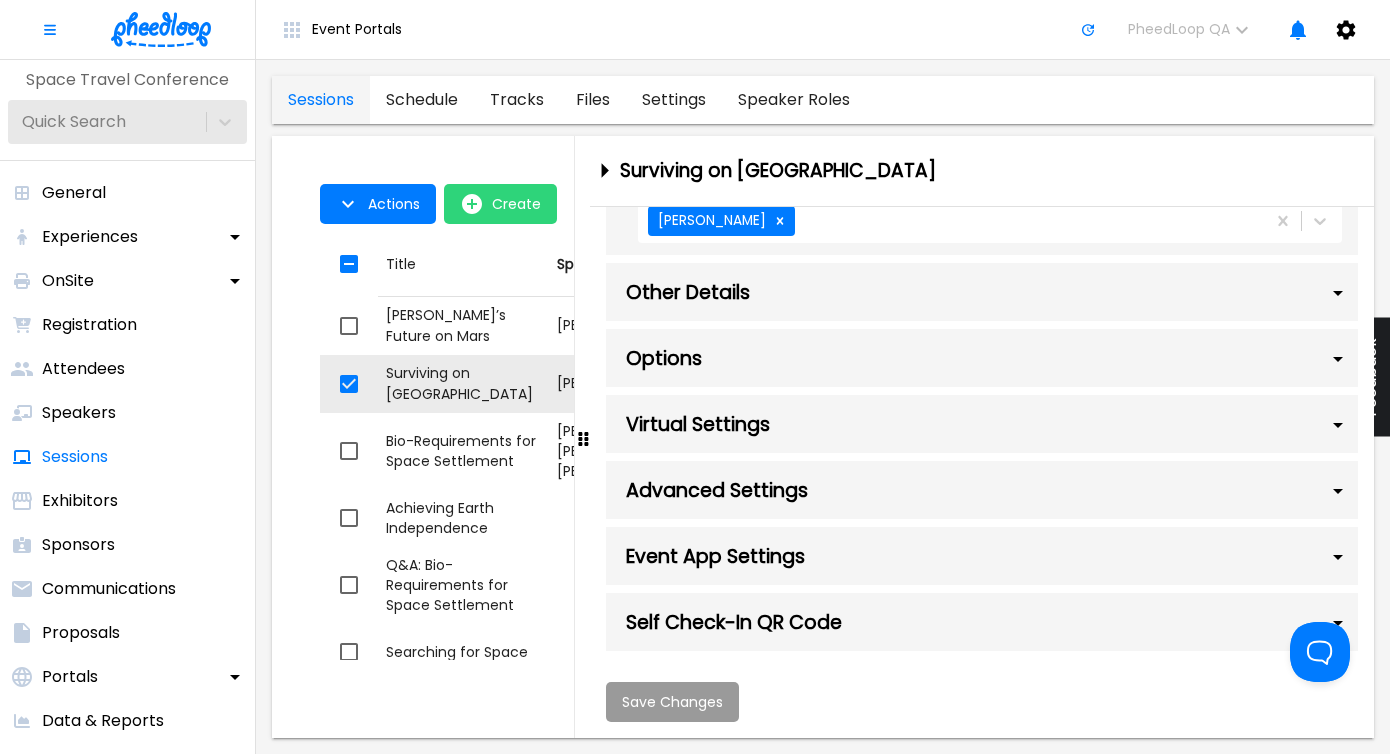 click on "Virtual Settings" at bounding box center [982, 424] 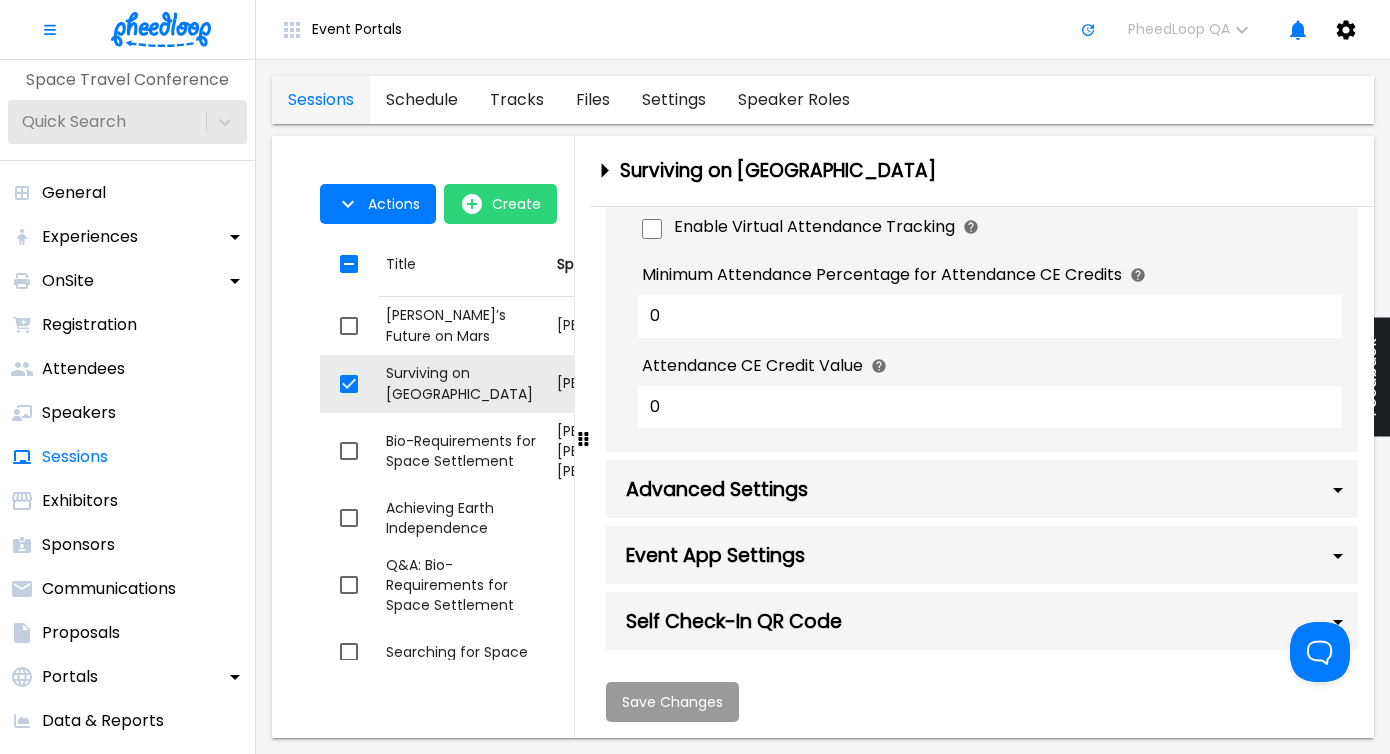 click on "Advanced Settings" at bounding box center [982, 489] 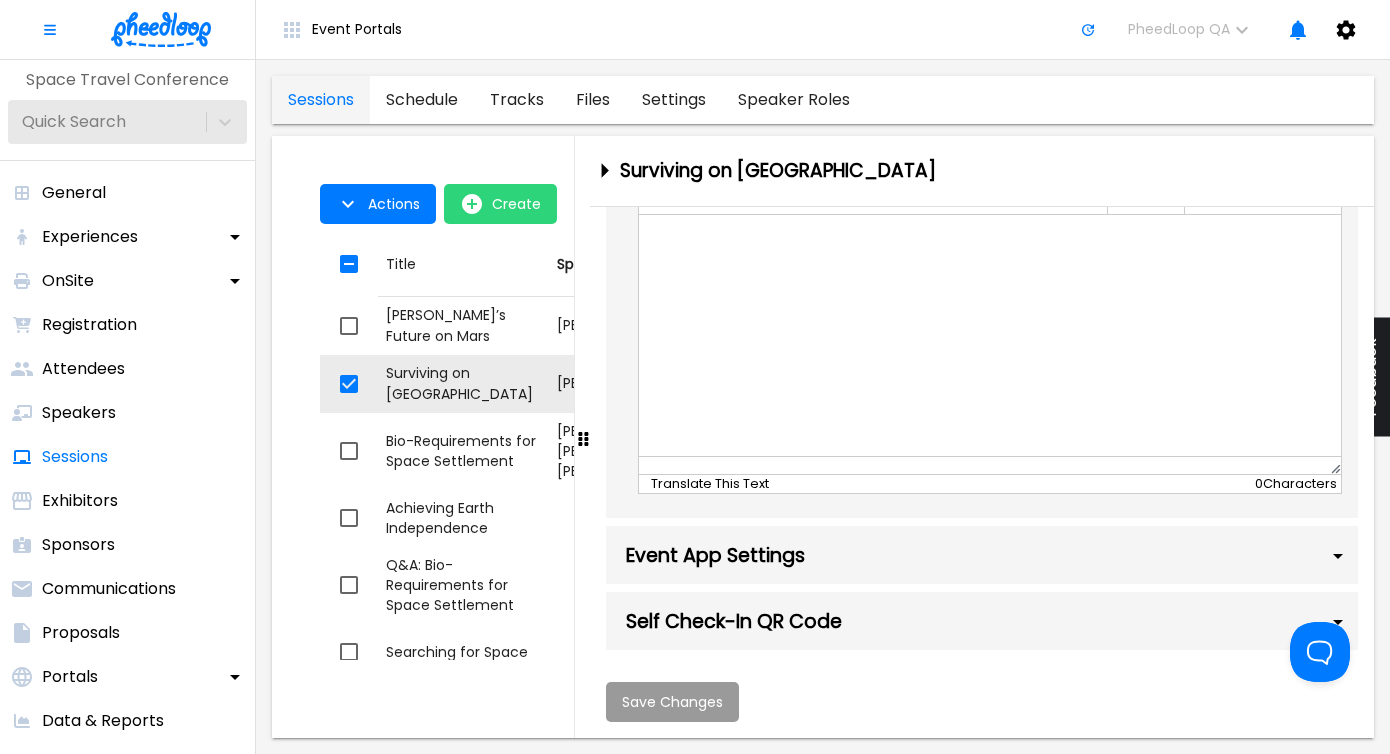 click on "Event App Settings" at bounding box center (982, 555) 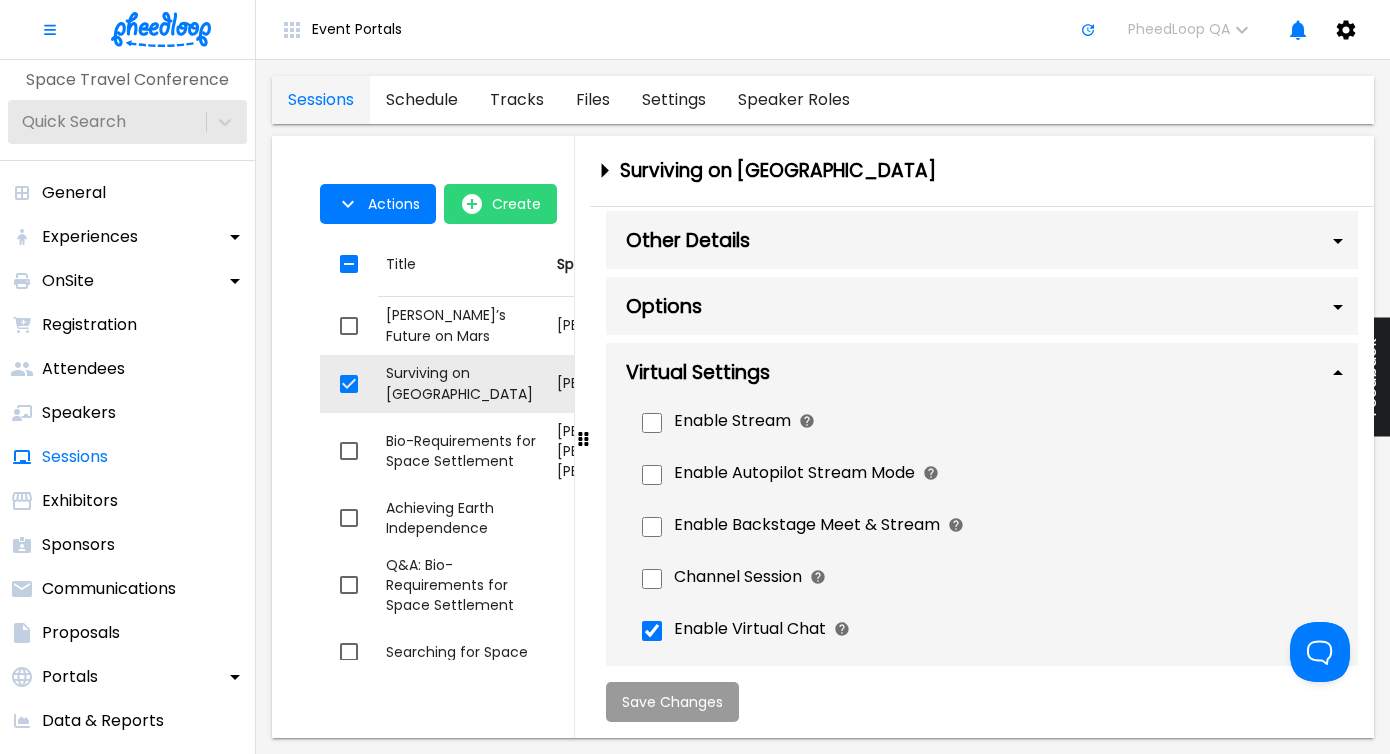 scroll, scrollTop: 1102, scrollLeft: 0, axis: vertical 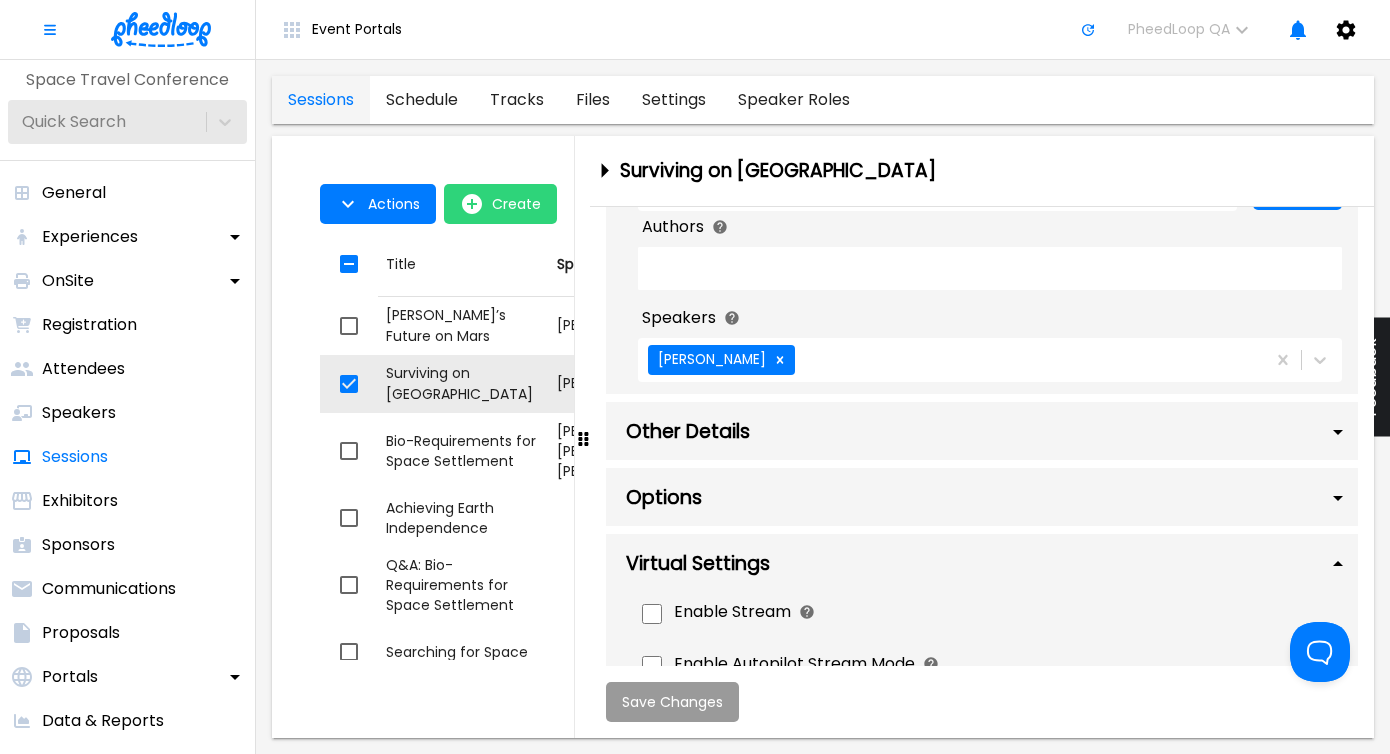 click on "Options" at bounding box center [982, 497] 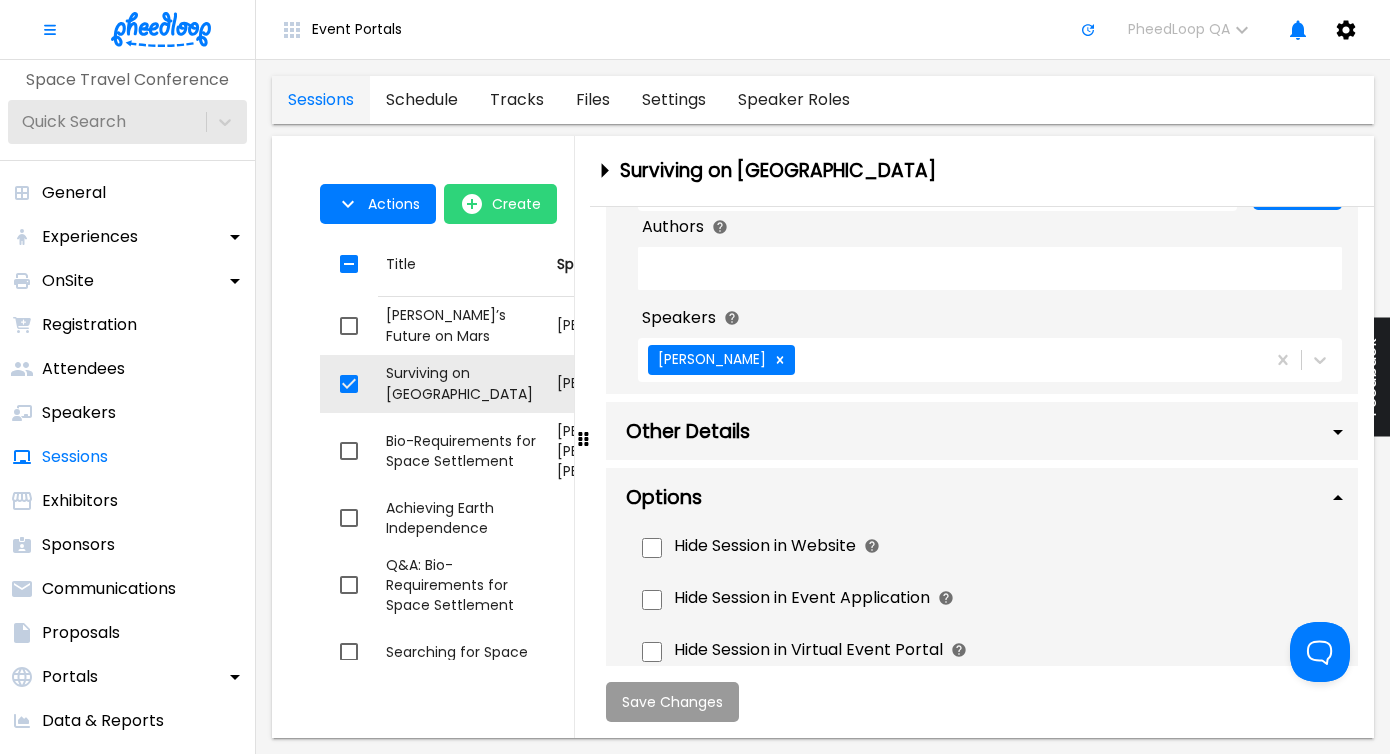 scroll, scrollTop: 1319, scrollLeft: 0, axis: vertical 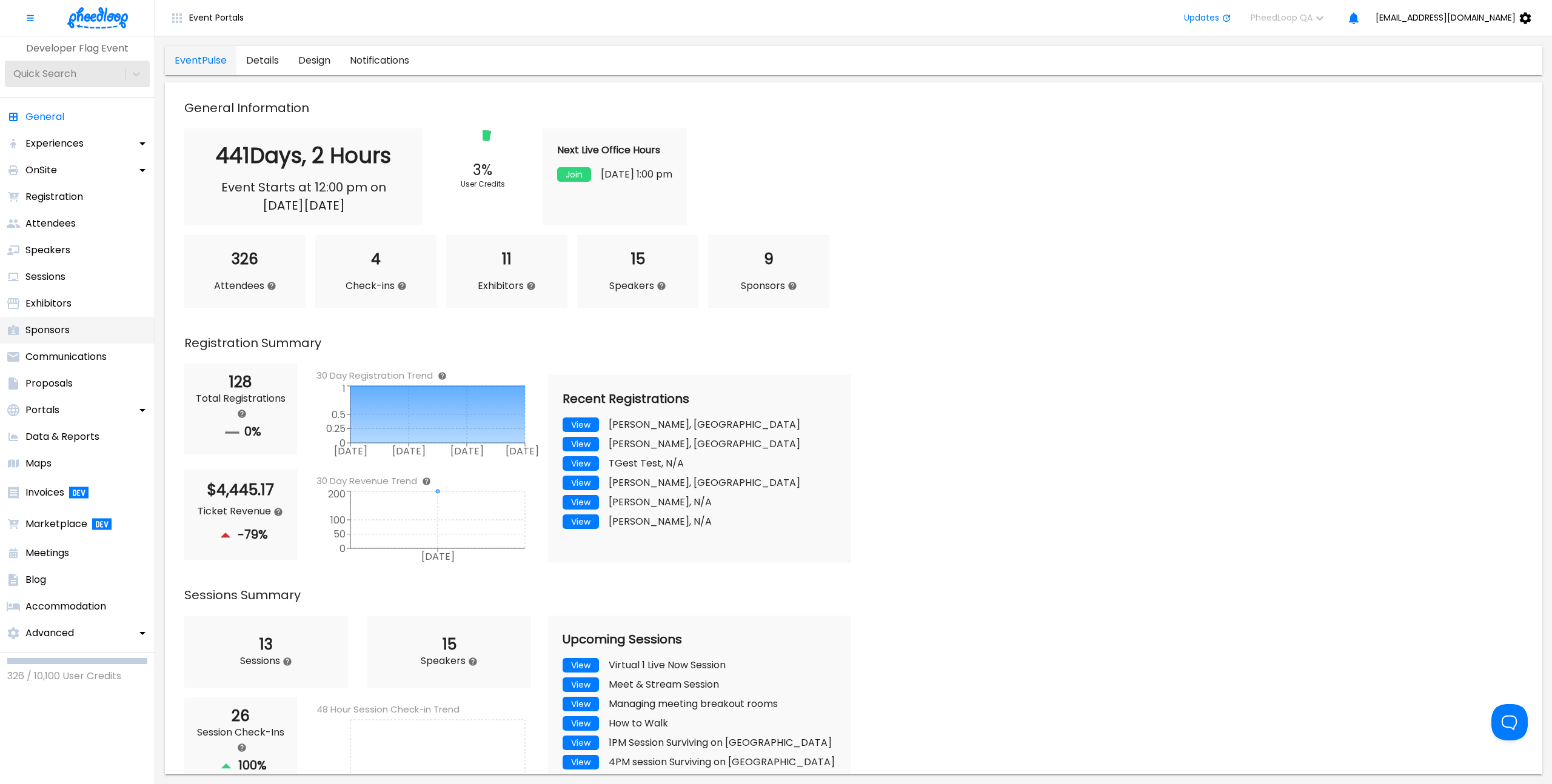 click on "Sponsors" at bounding box center (77, 330) 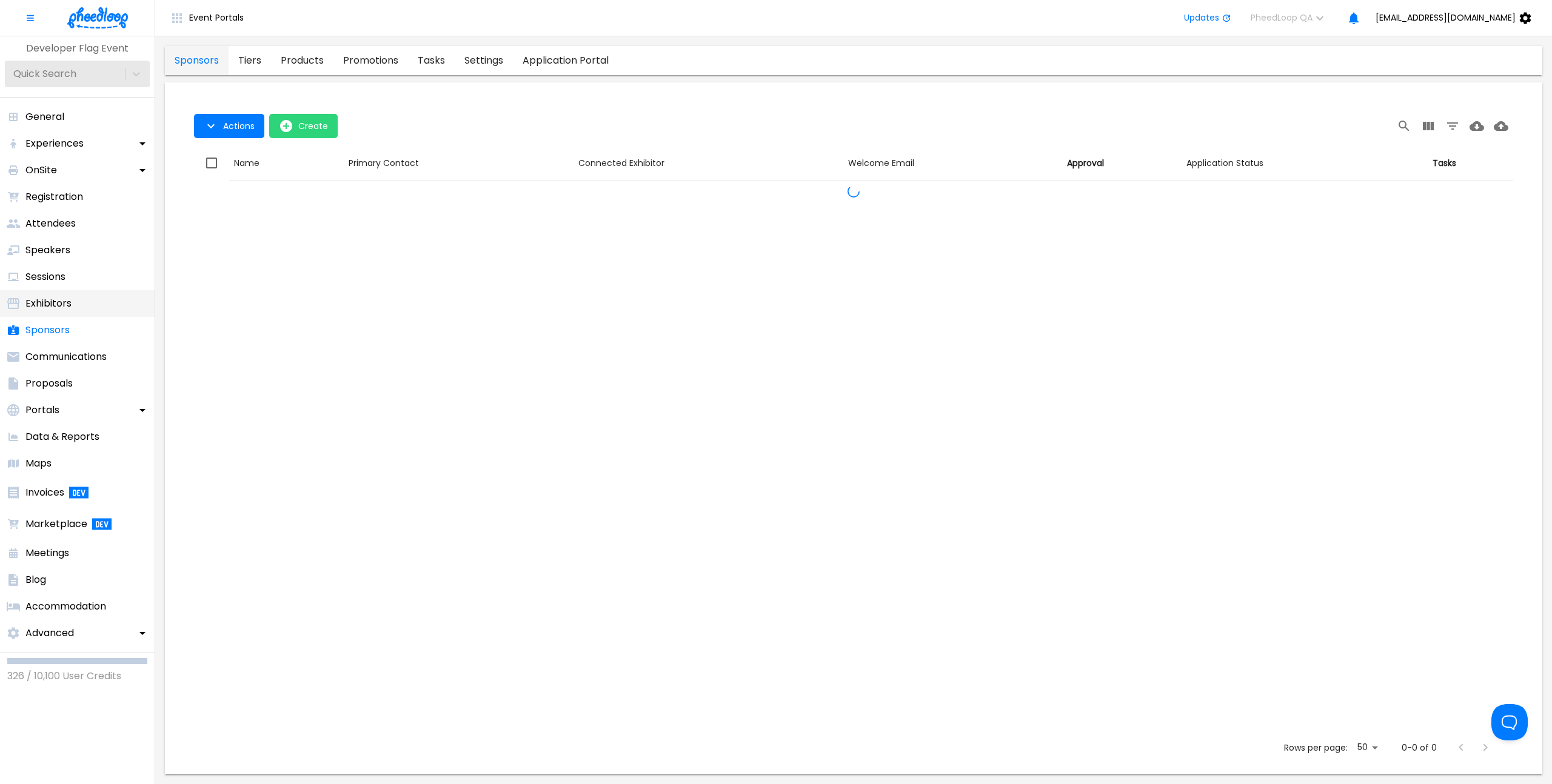 click on "Exhibitors" at bounding box center (77, 304) 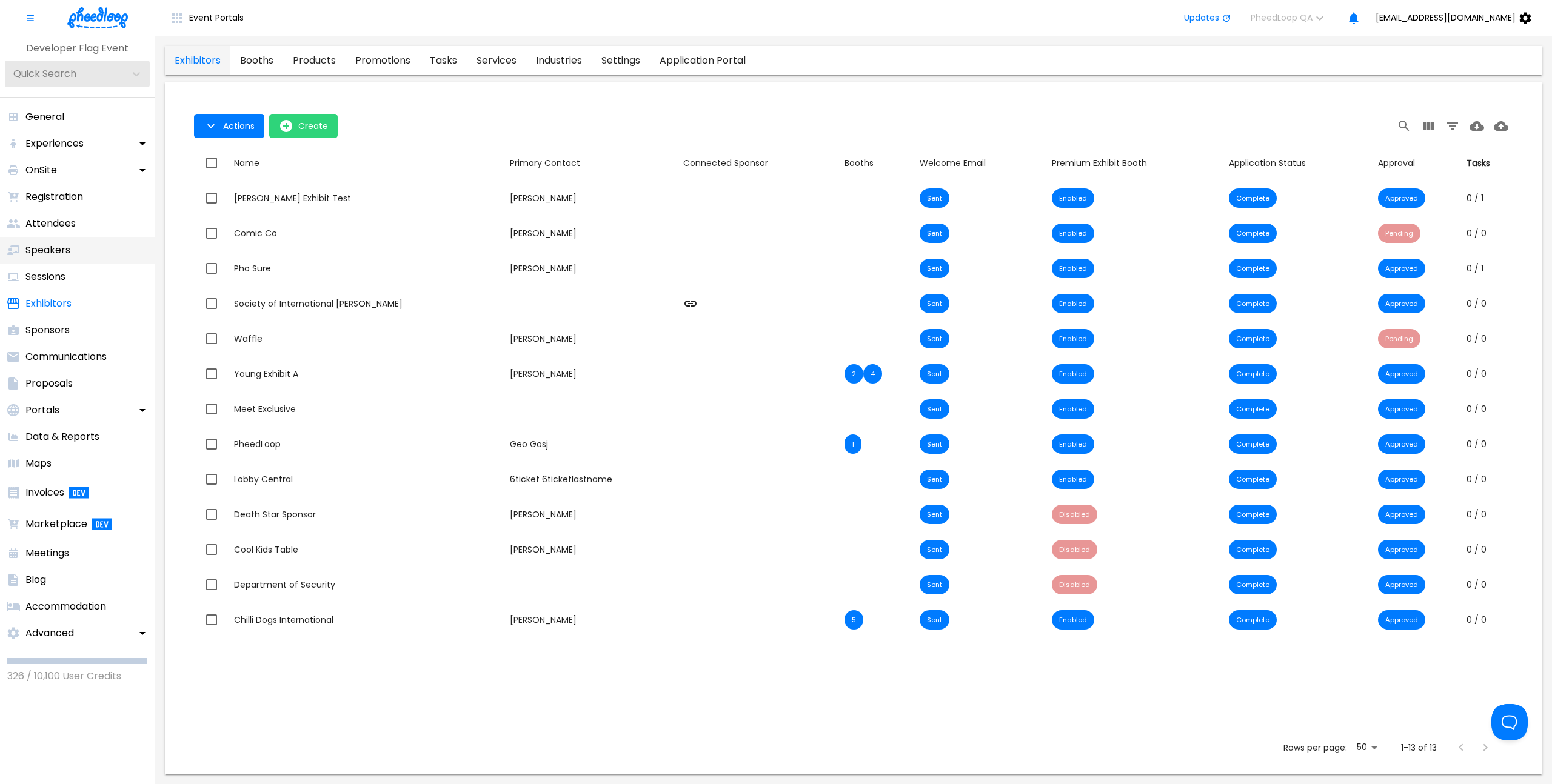 click on "Speakers" at bounding box center (77, 250) 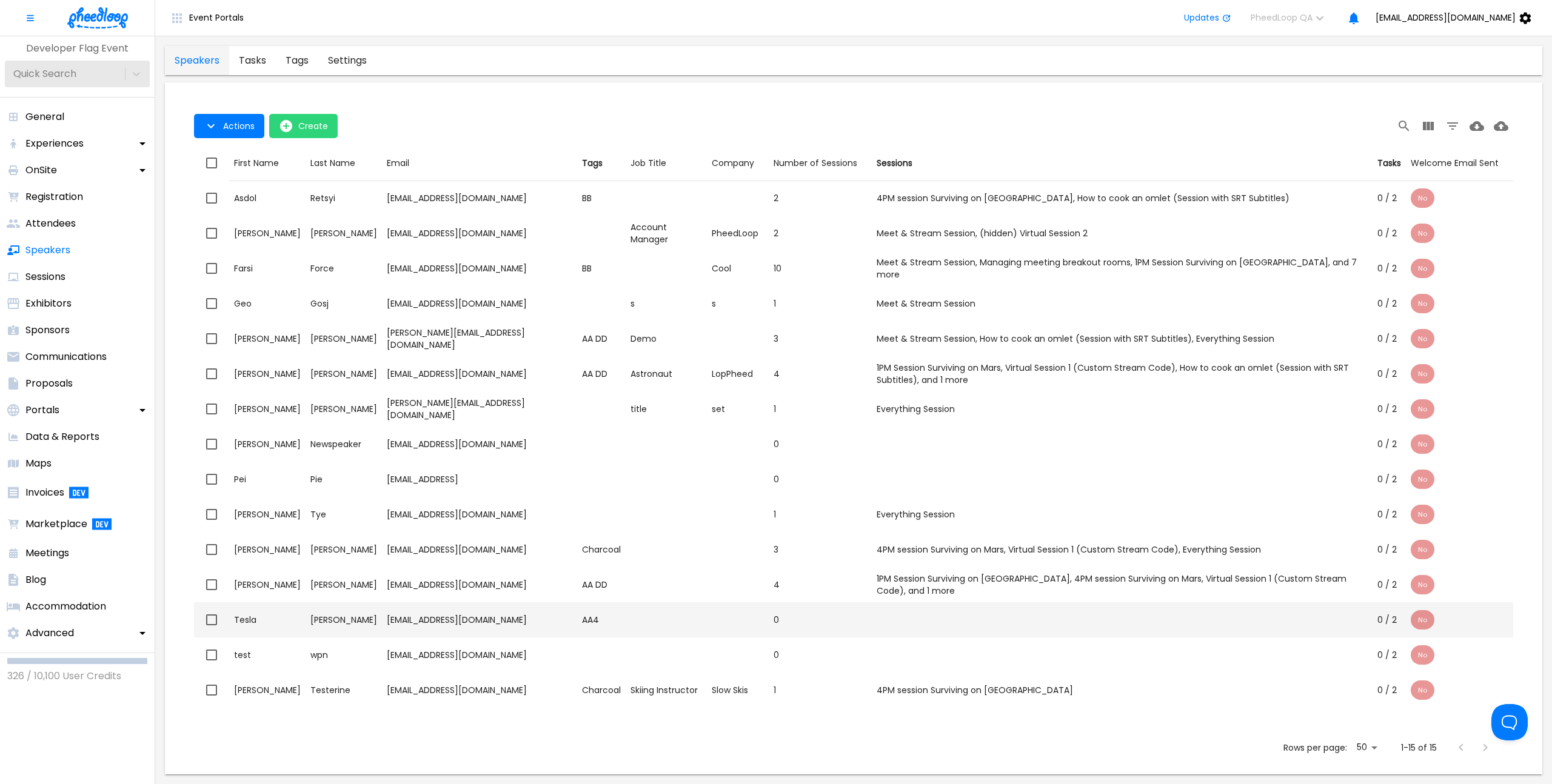 click on "Last Name Jorge" at bounding box center (344, 620) 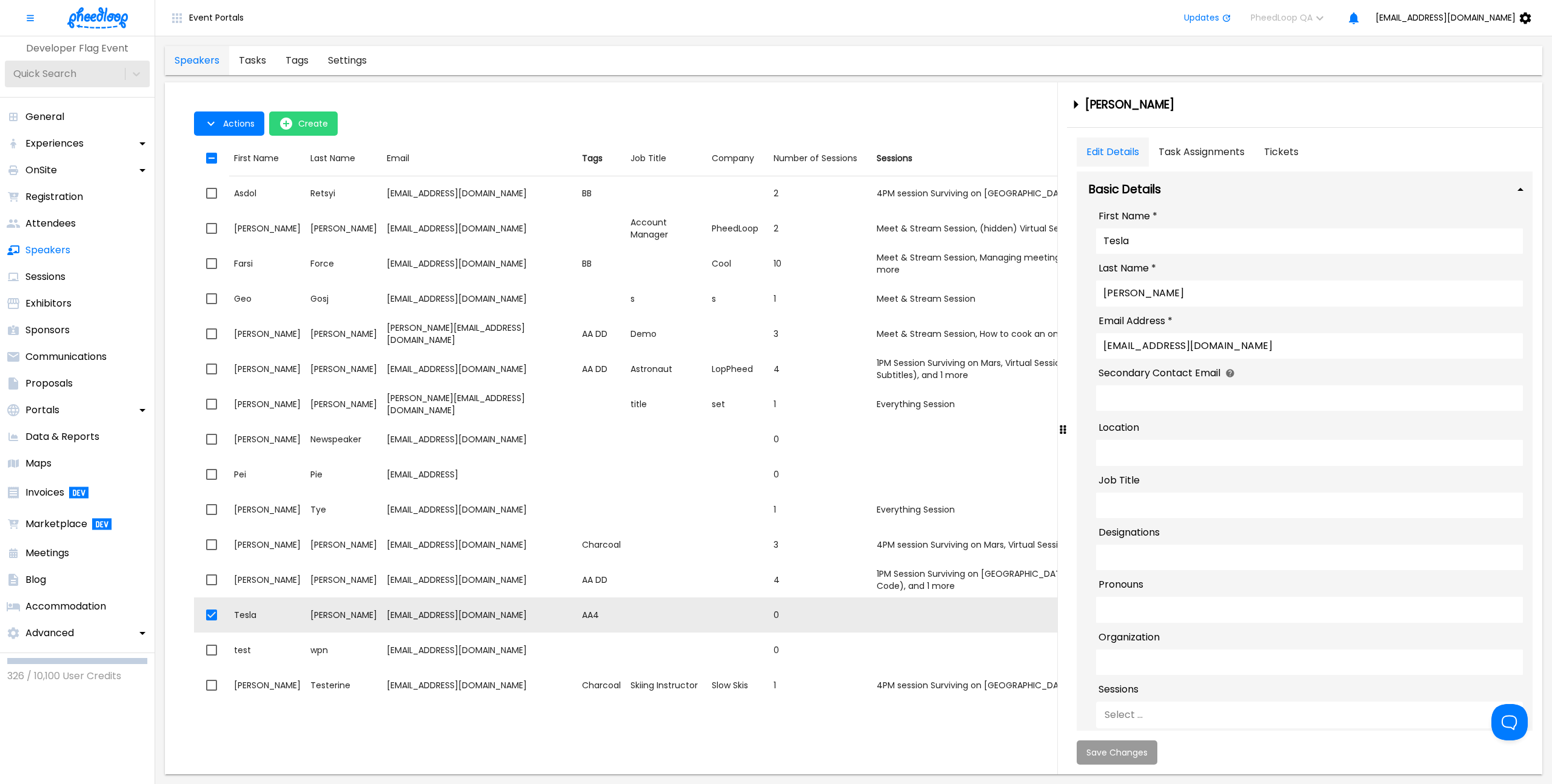 scroll, scrollTop: 0, scrollLeft: 0, axis: both 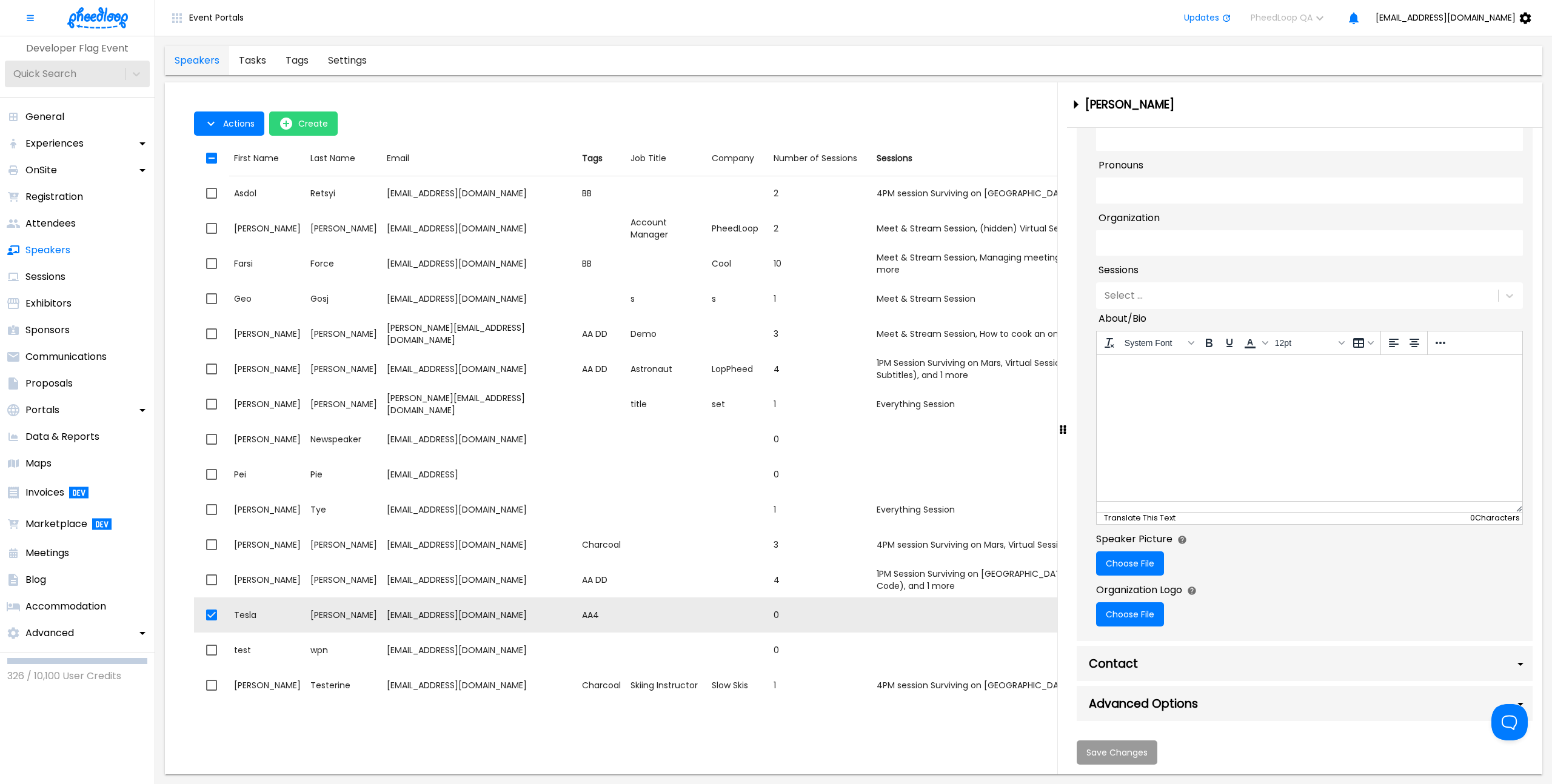 click on "Advanced Options" at bounding box center [1305, 703] 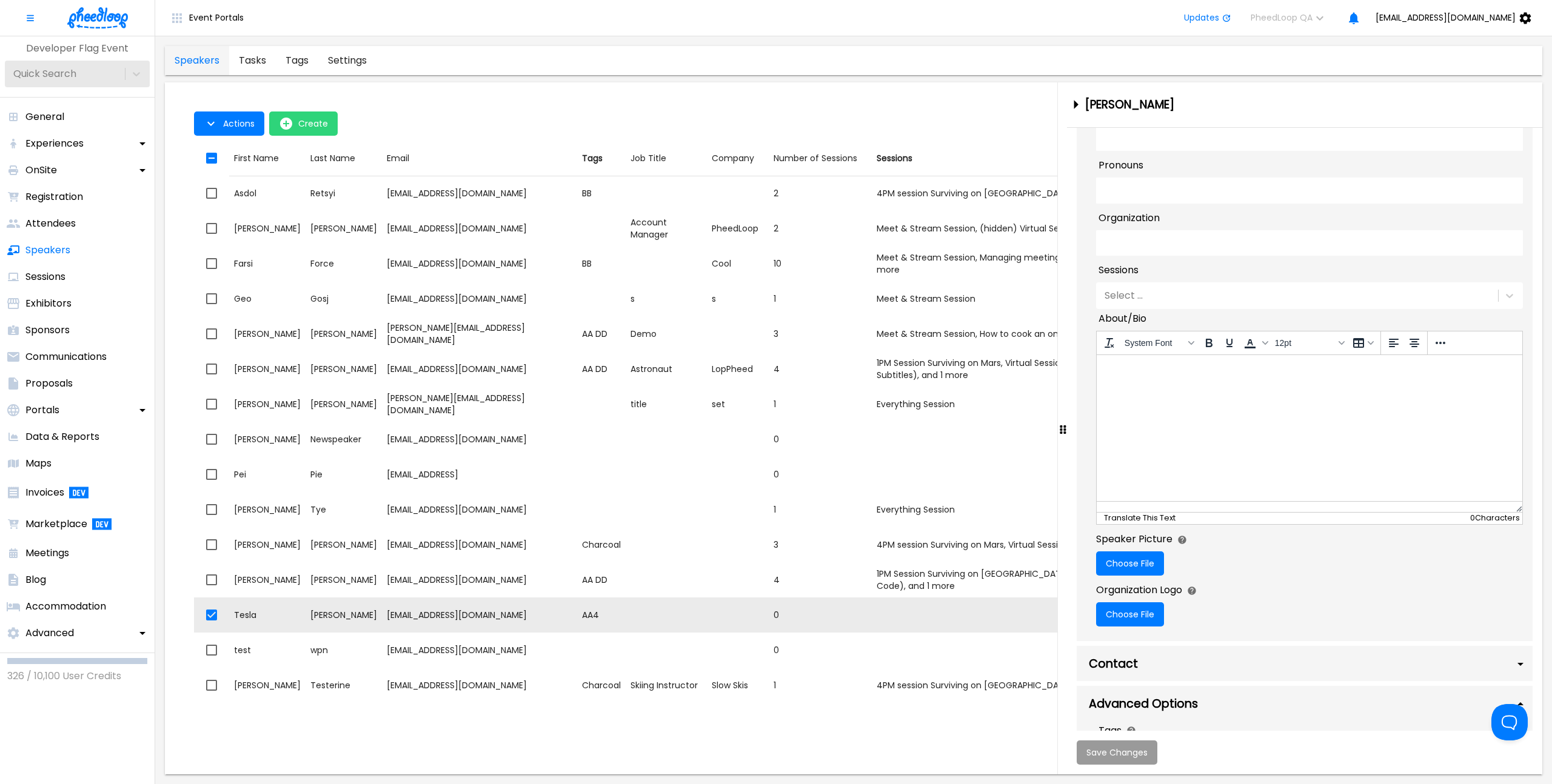 scroll, scrollTop: 853, scrollLeft: 0, axis: vertical 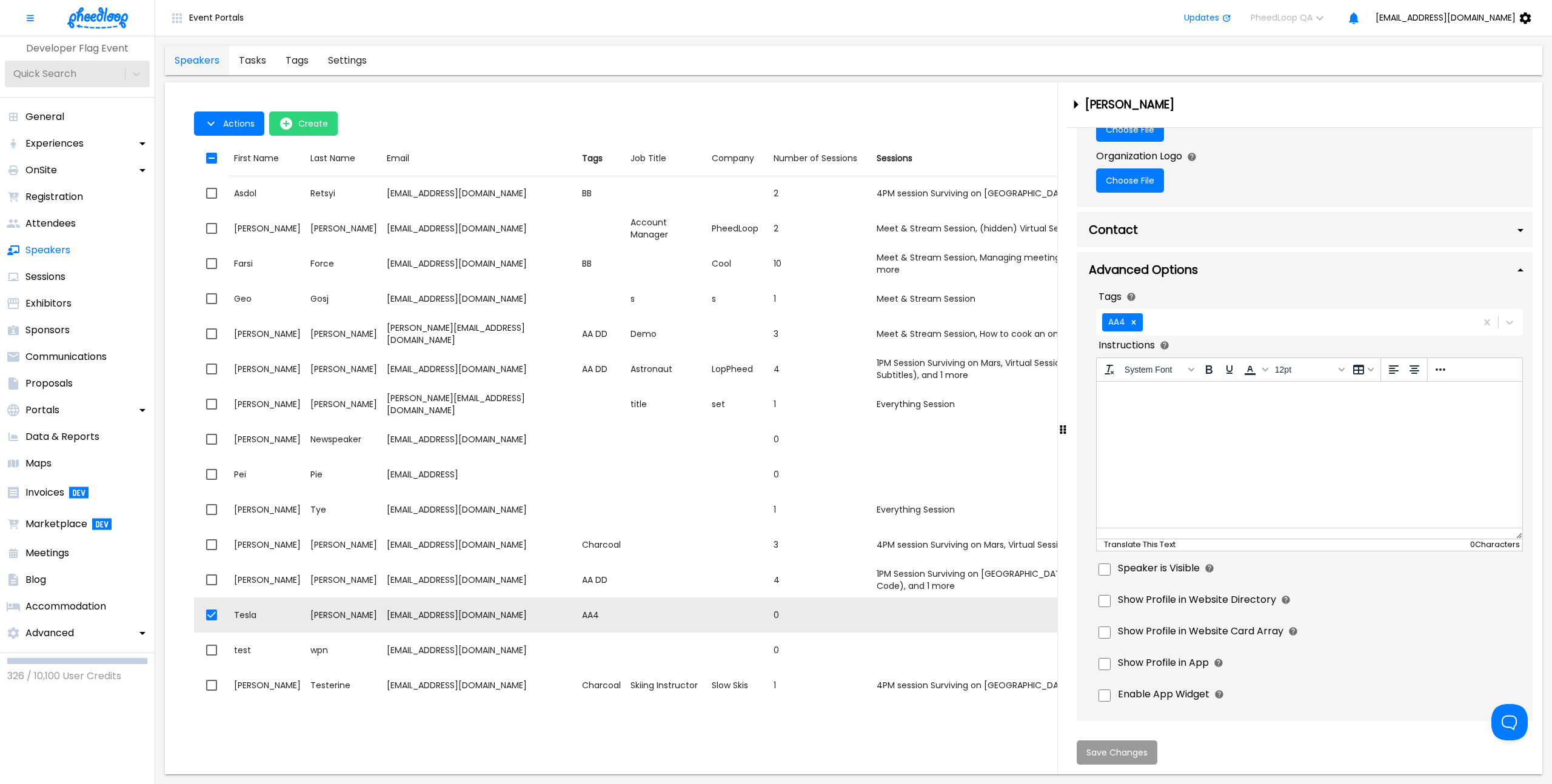 click on "Tags AA4 Select any relevant tags for this speaker. Tags help you segment speakers for communication, display, and sorting purposes. Instructions System Font To open the popup, press Shift+Enter 12pt 0  Characters Translate This Text Optionally specify instructions or messaging for this speaker, which will be available for them to review at any time via their speaker portals. Speaker is Visible Uncheck this if you would like to prevent this speaker from being publicly visible on external pages (e.g. event app, and website) Show Profile in Website Directory Uncheck this if you would like to prevent this speaker from being visible on the event website in the main directory of speakers. Show Profile in Website Card Array Uncheck this if you would like to prevent this speaker from being visible on the event website in the collection of interactive cards. Show Profile in App Uncheck this if you would like to prevent this speaker from being visible on the event app. Enable App Widget" at bounding box center (1310, 503) 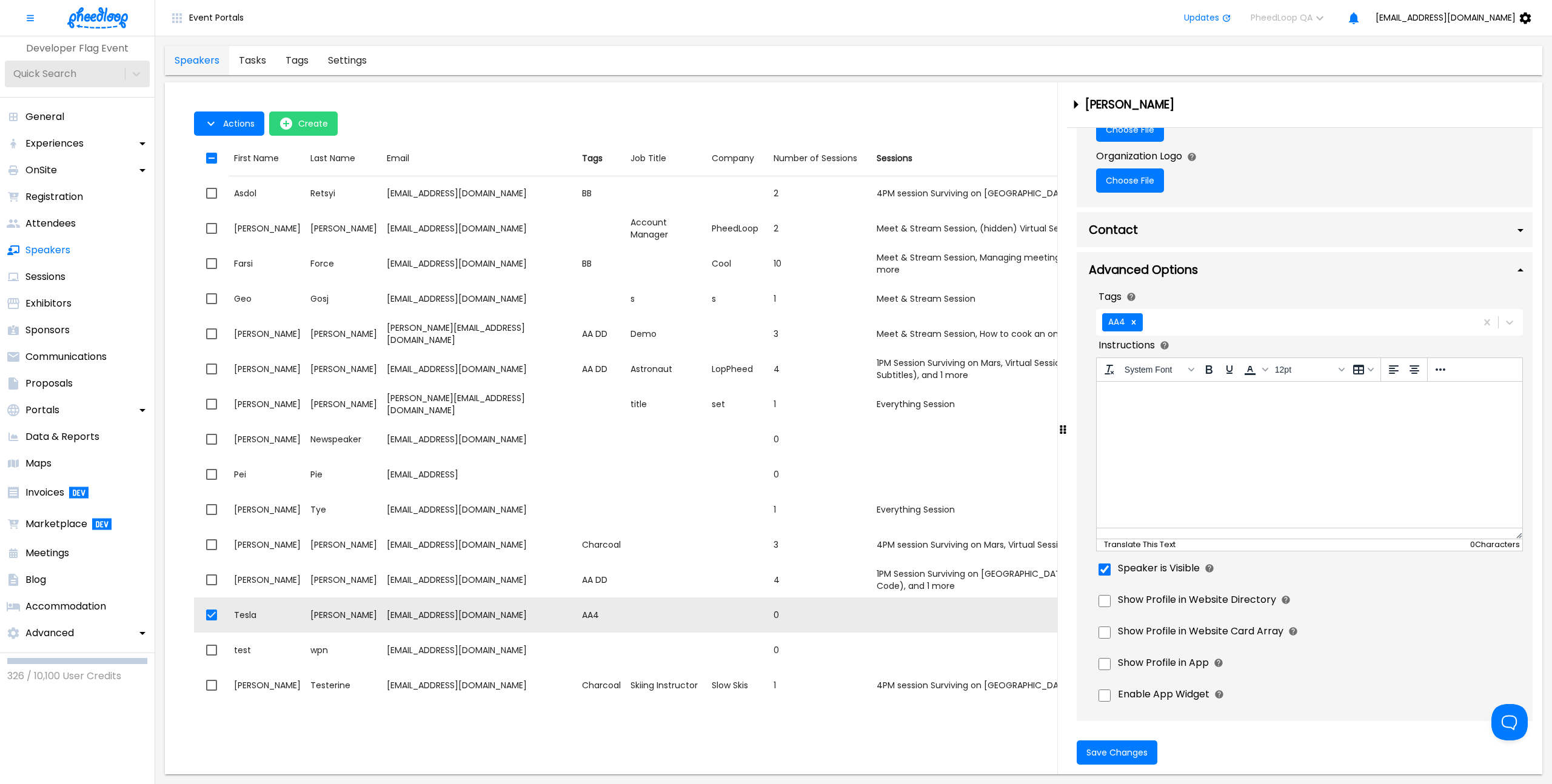 click on "Save Changes" at bounding box center (1305, 752) 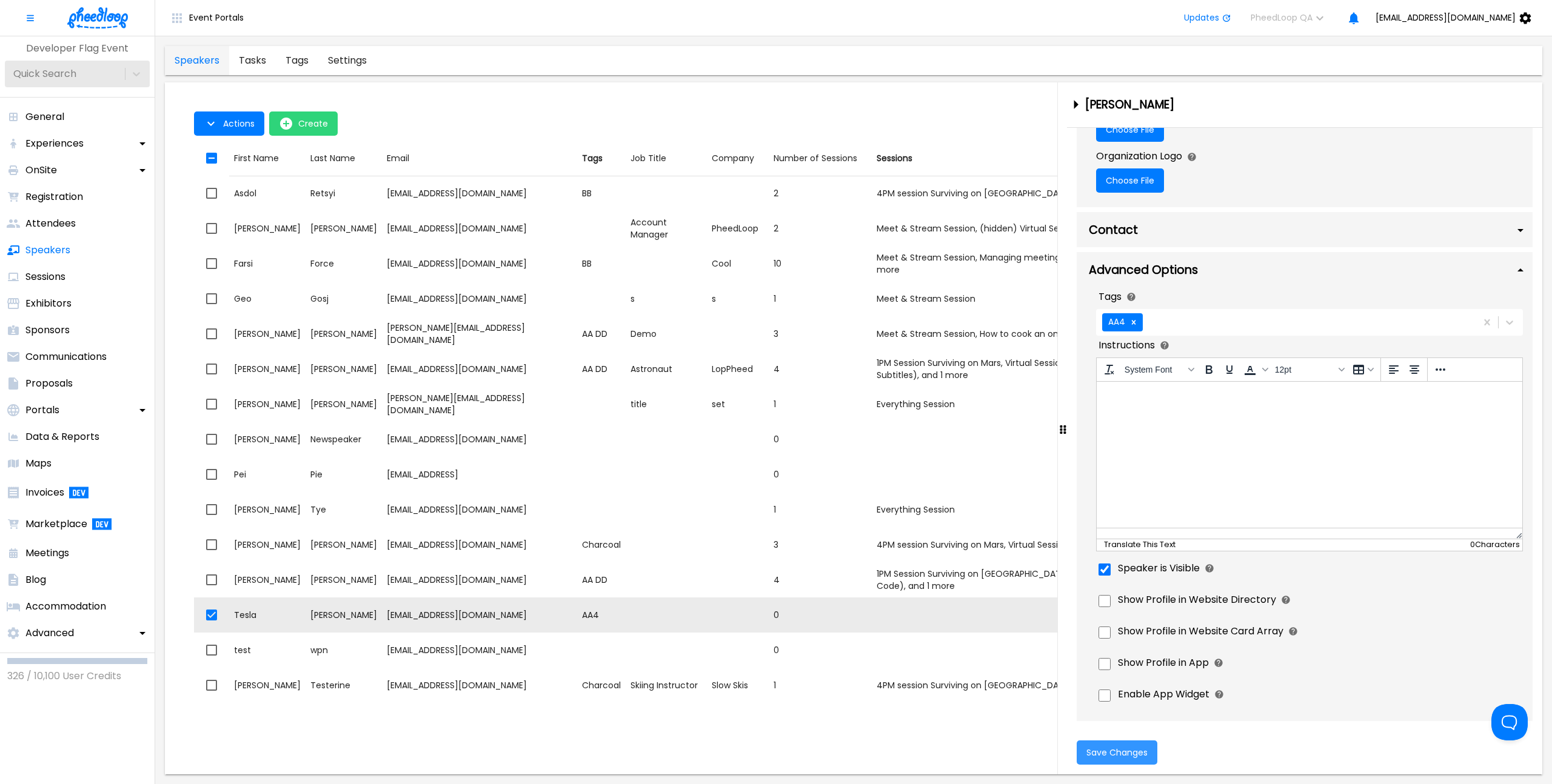 click on "Save Changes" at bounding box center [1117, 752] 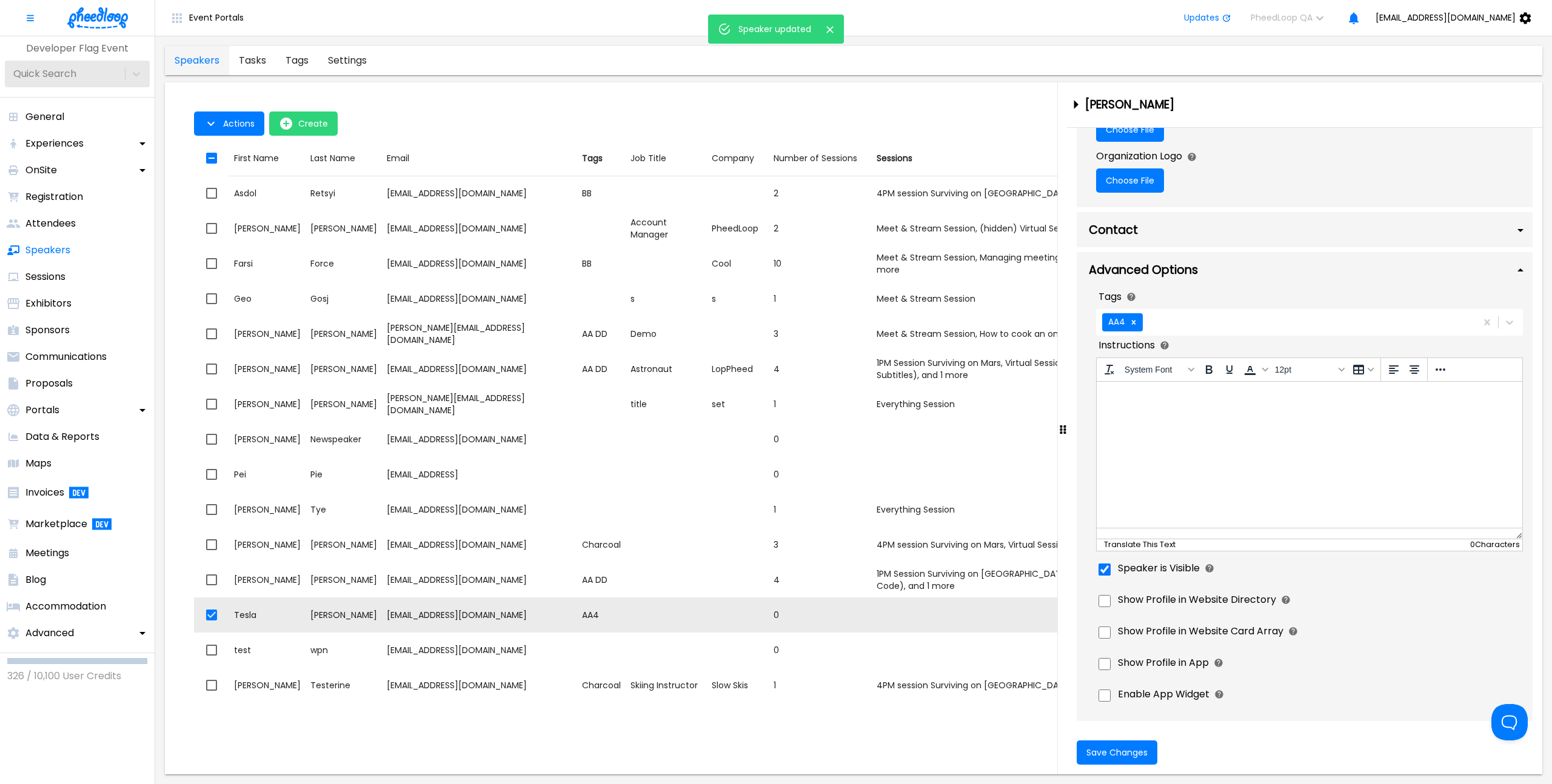 click on "Event Portals Updates PheedLoop QA 0 anson@pheedloop.com" at bounding box center [854, 18] 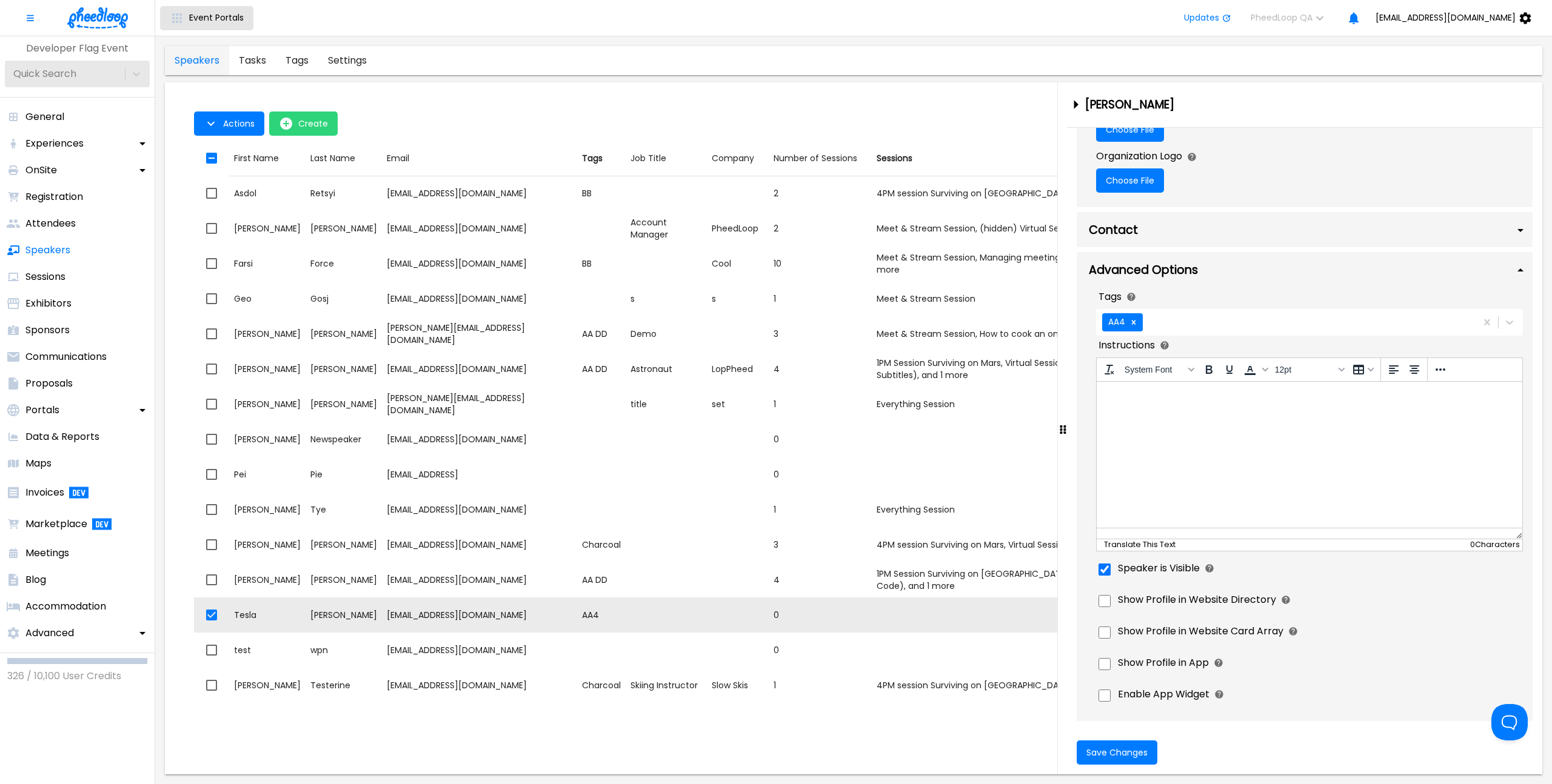 click on "Event Portals" at bounding box center (216, 18) 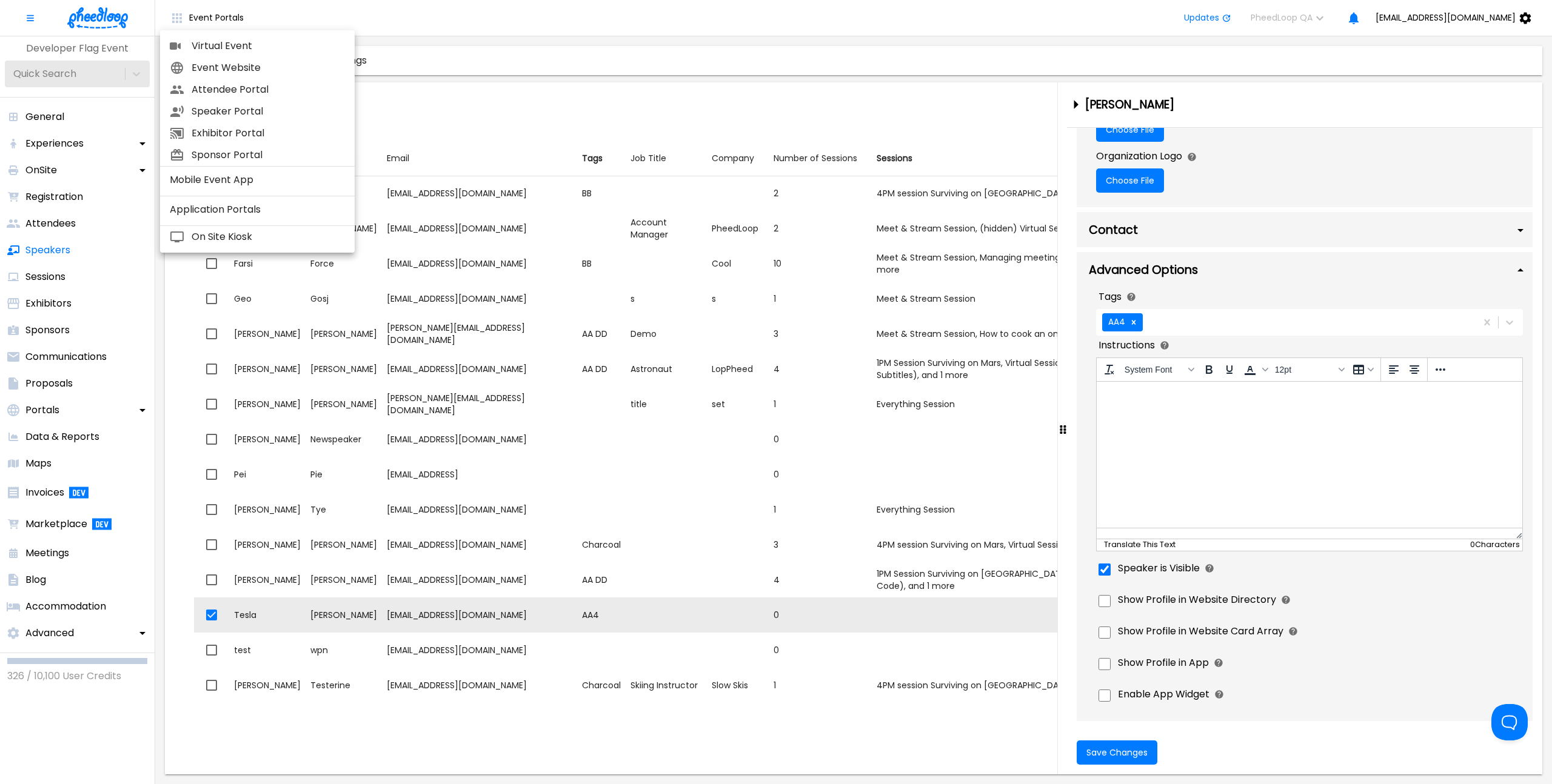 click on "Virtual Event" at bounding box center [257, 46] 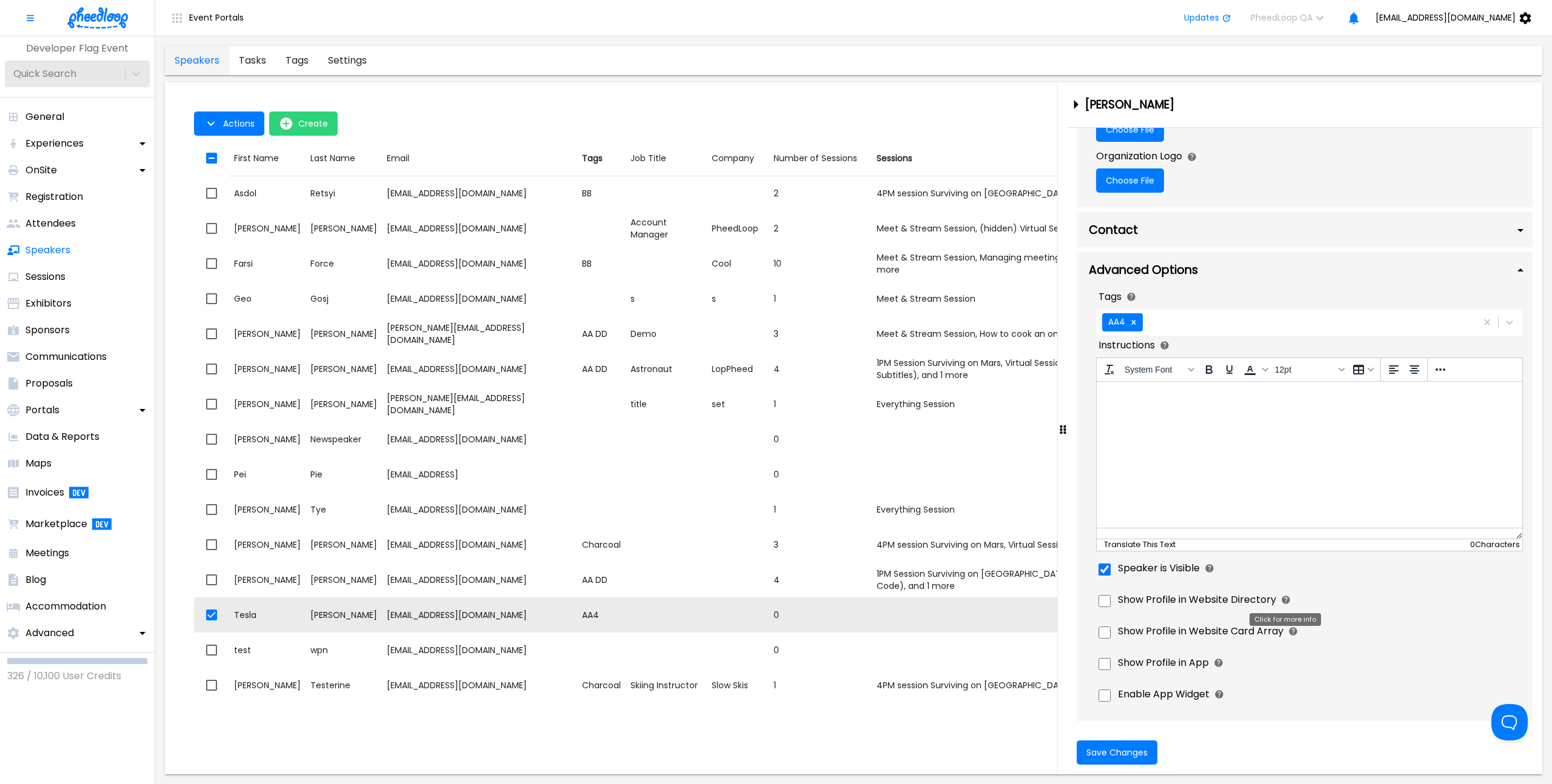 click 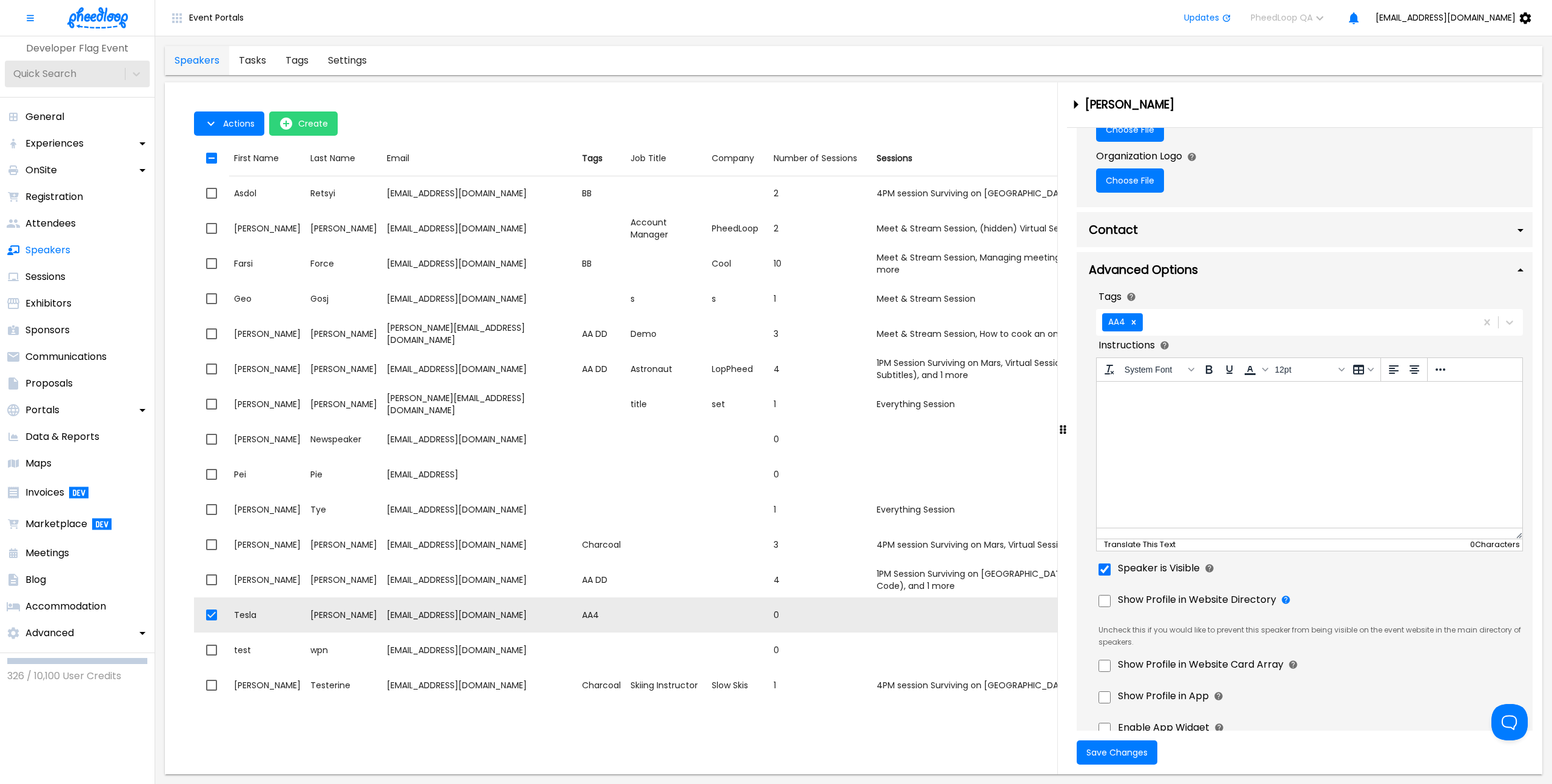 click 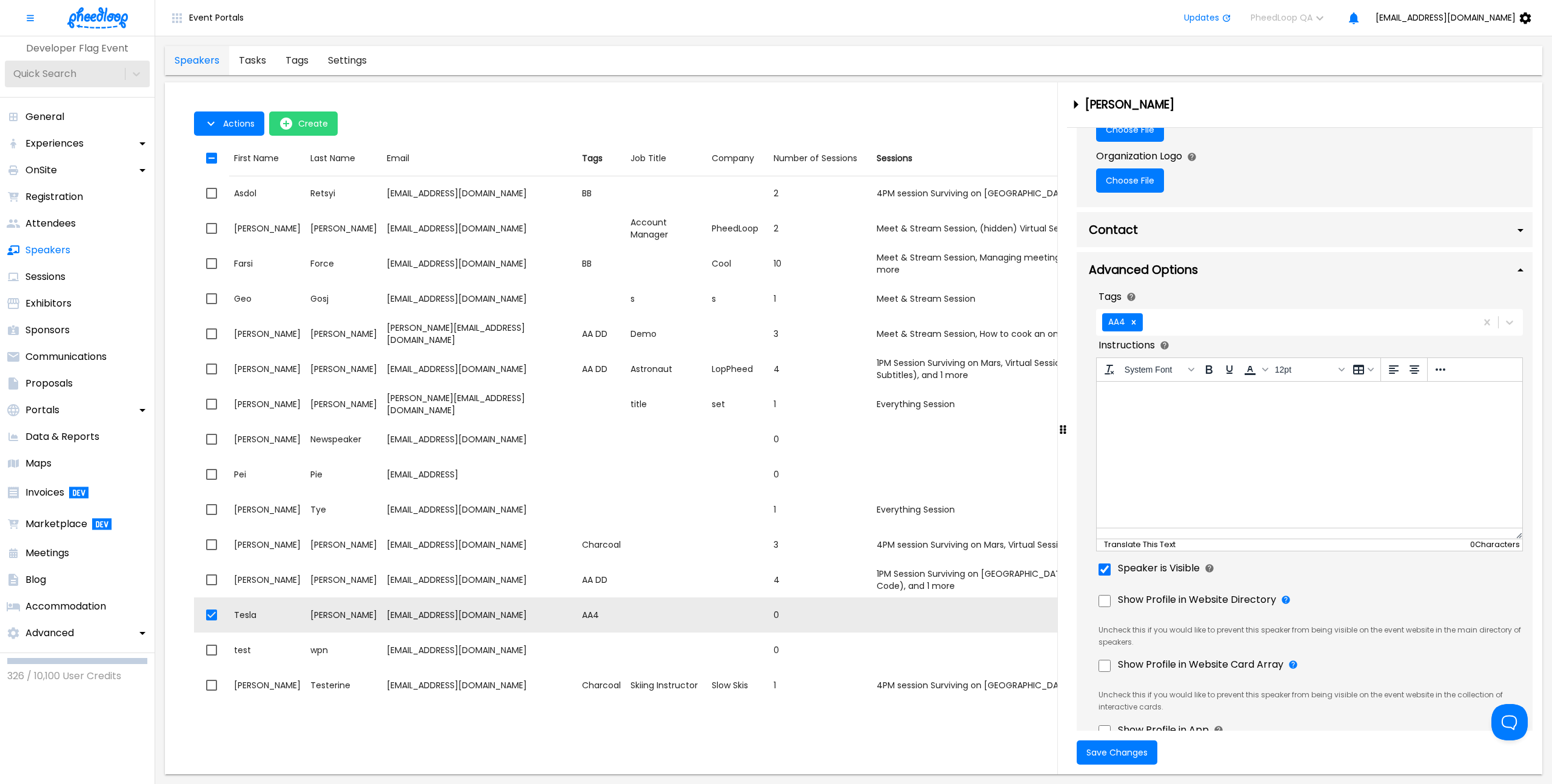 scroll, scrollTop: 868, scrollLeft: 0, axis: vertical 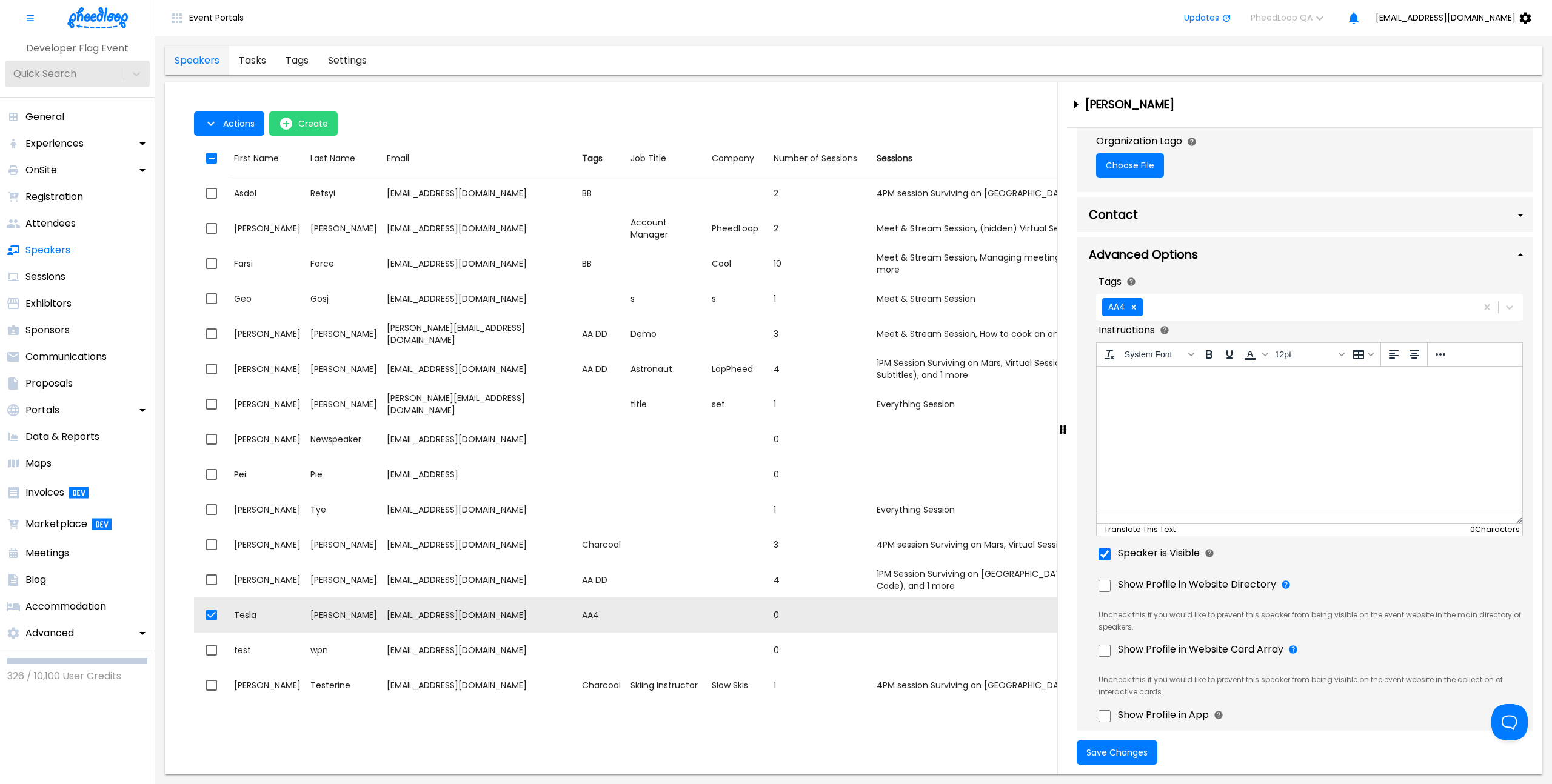 click on "Show Profile in App" at bounding box center [1310, 716] 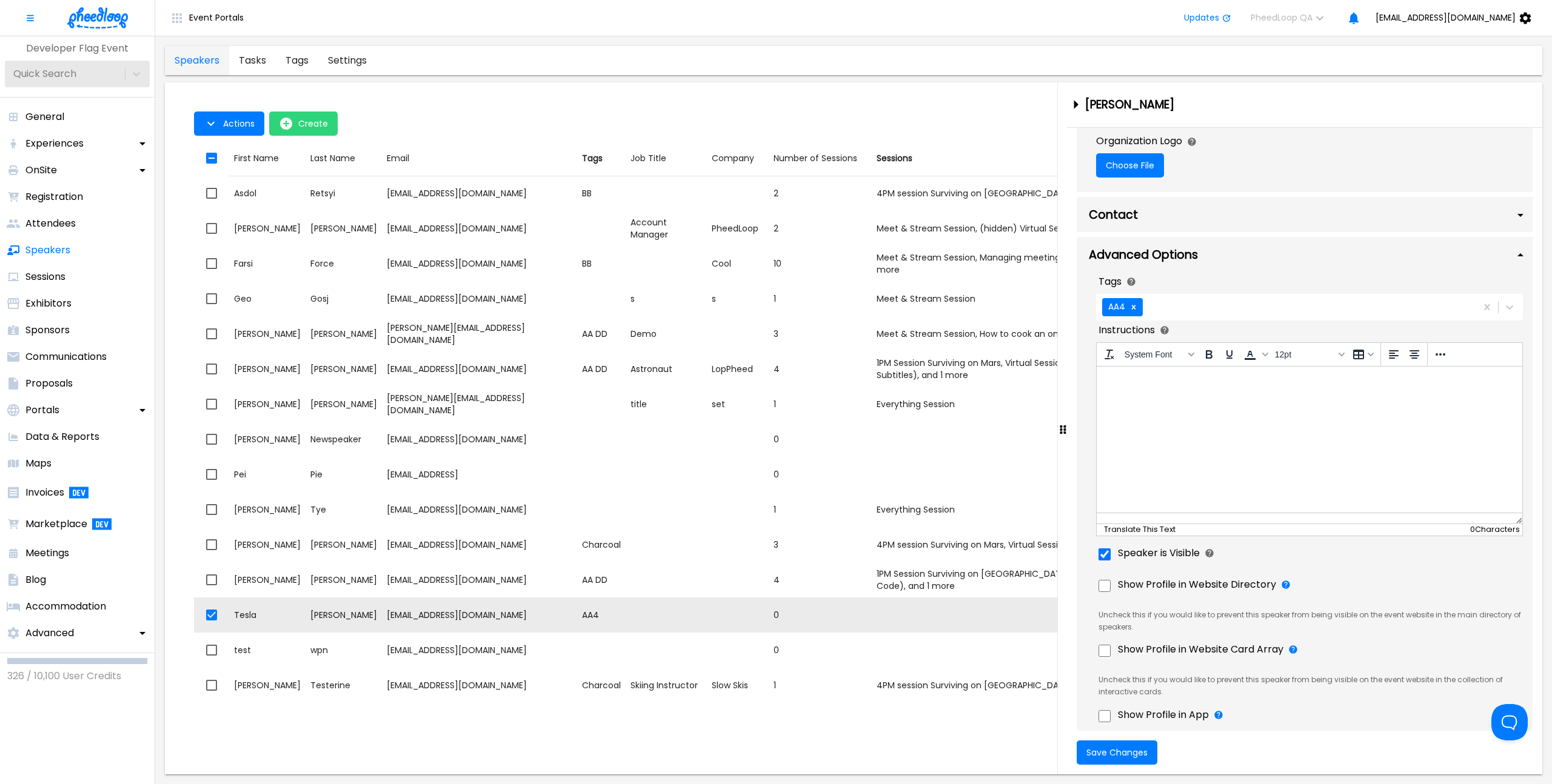 scroll, scrollTop: 942, scrollLeft: 0, axis: vertical 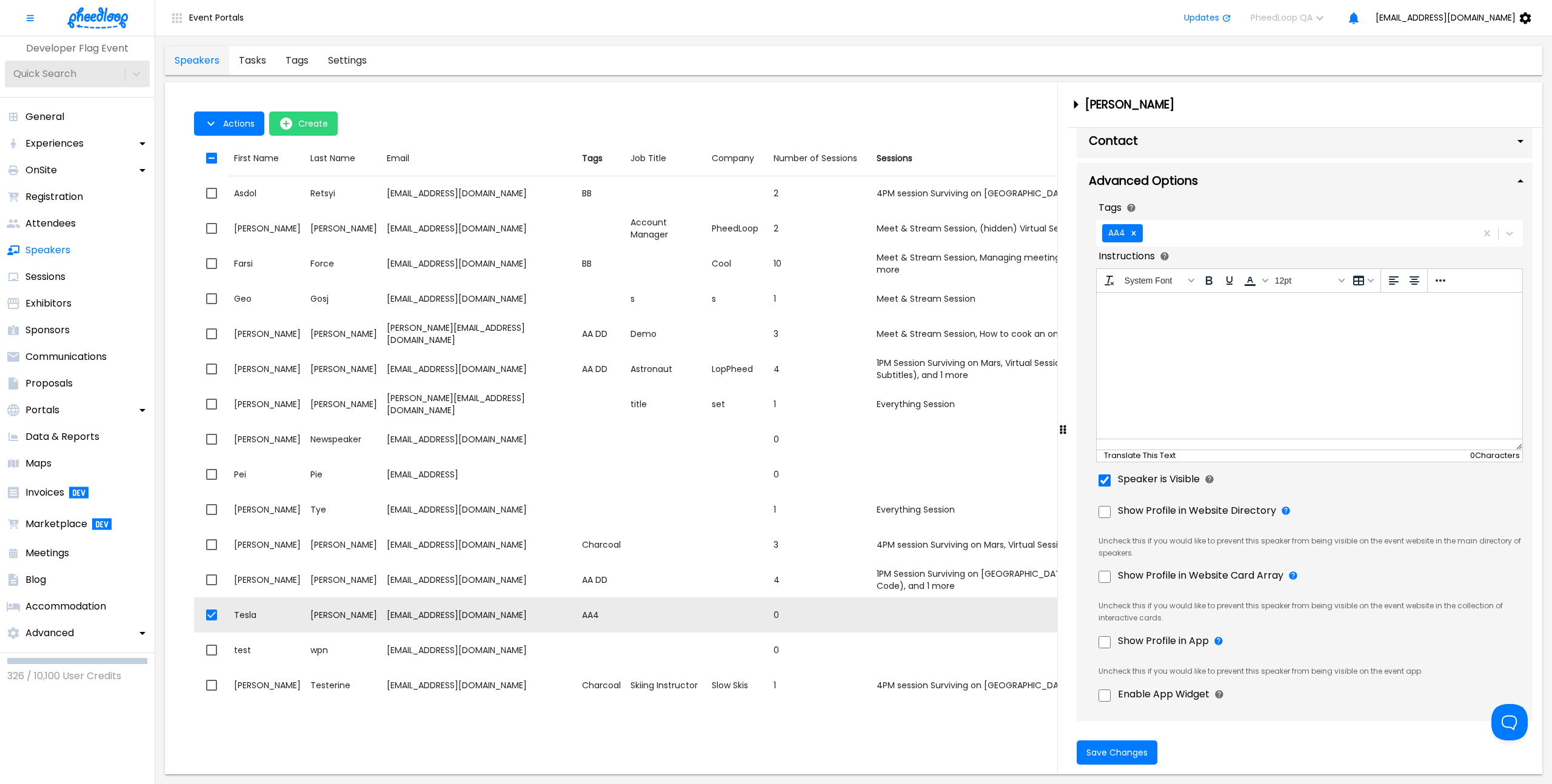 click on "Enable App Widget" at bounding box center [1310, 696] 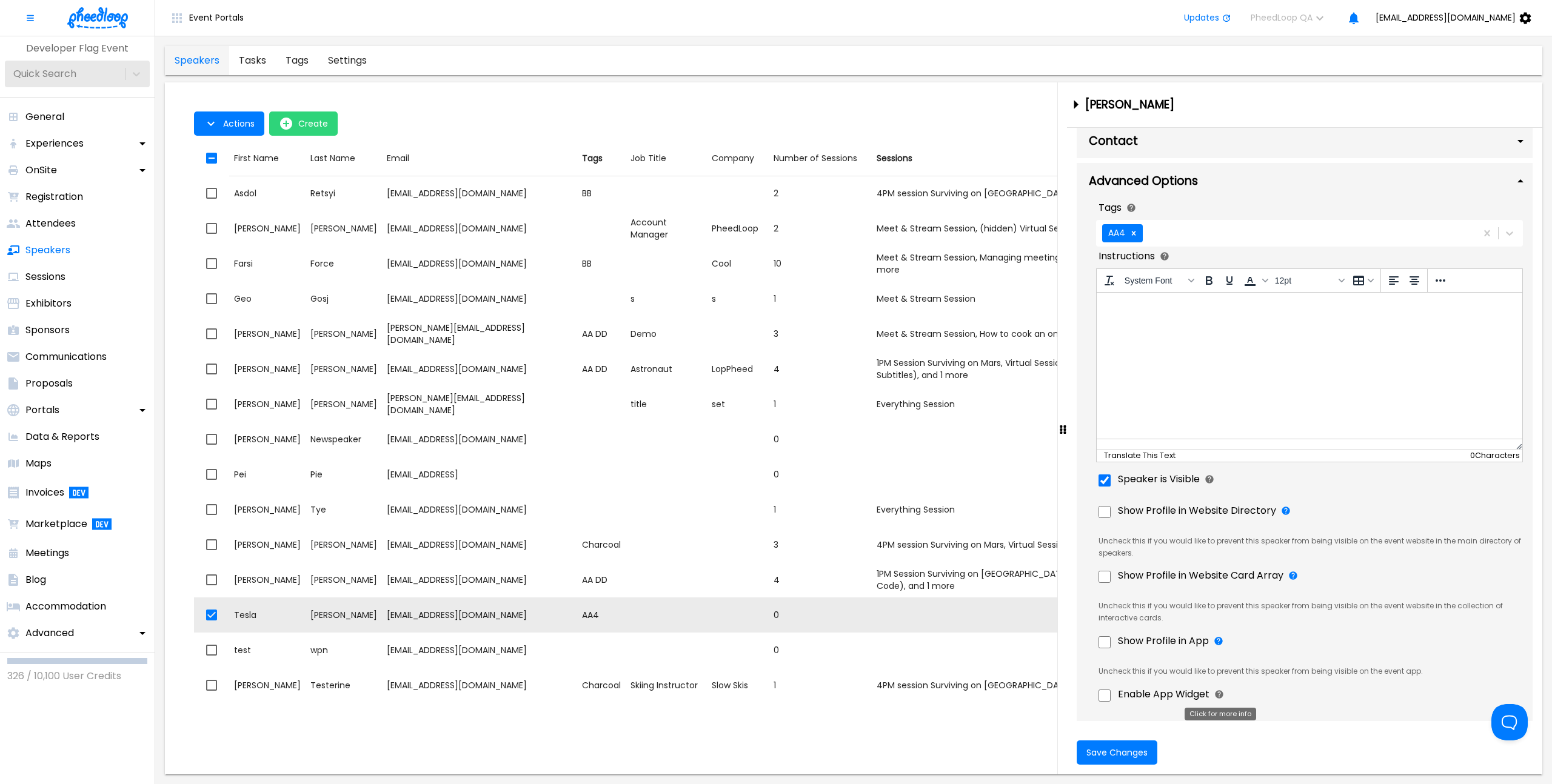 click 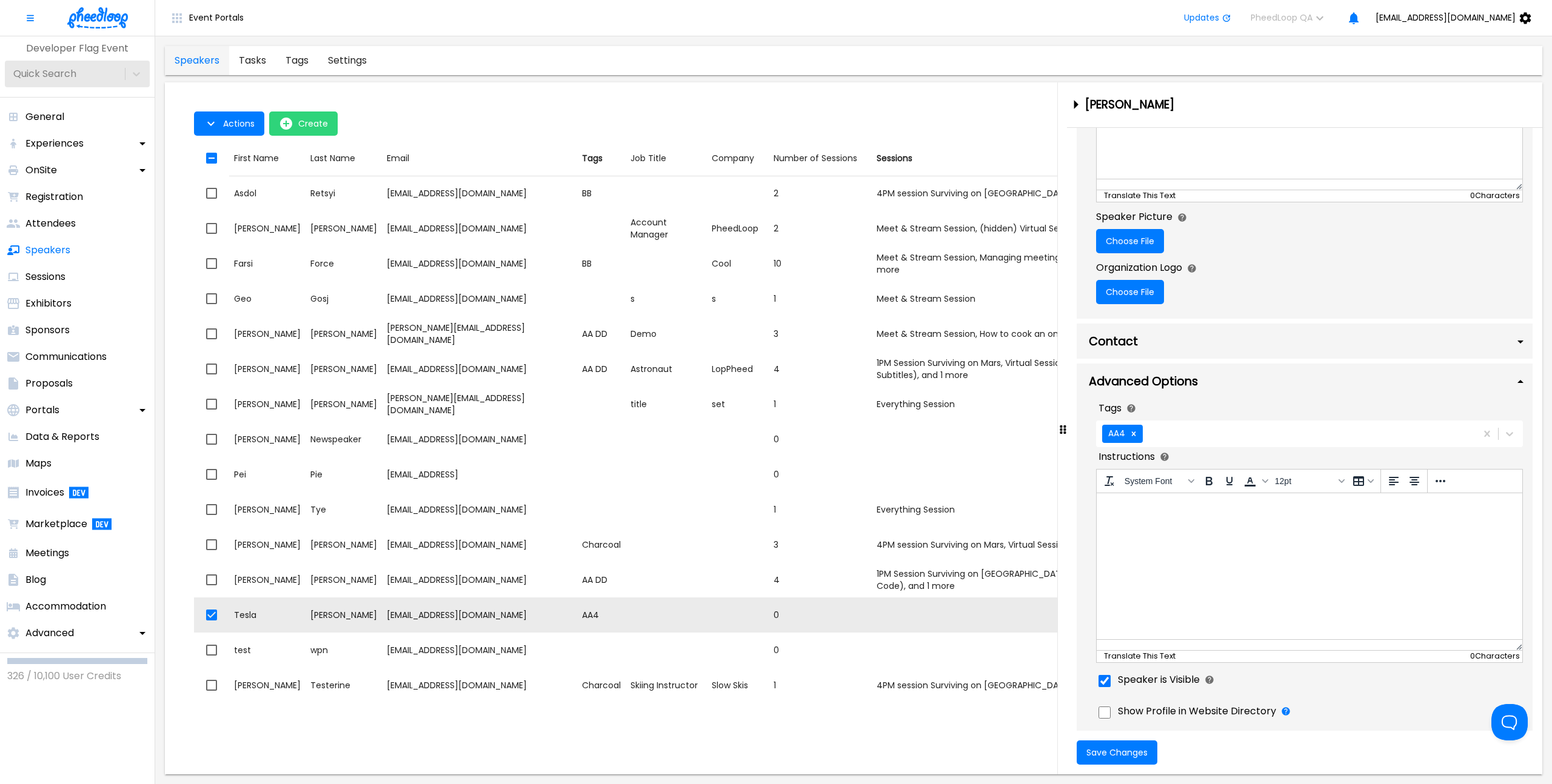 scroll, scrollTop: 976, scrollLeft: 0, axis: vertical 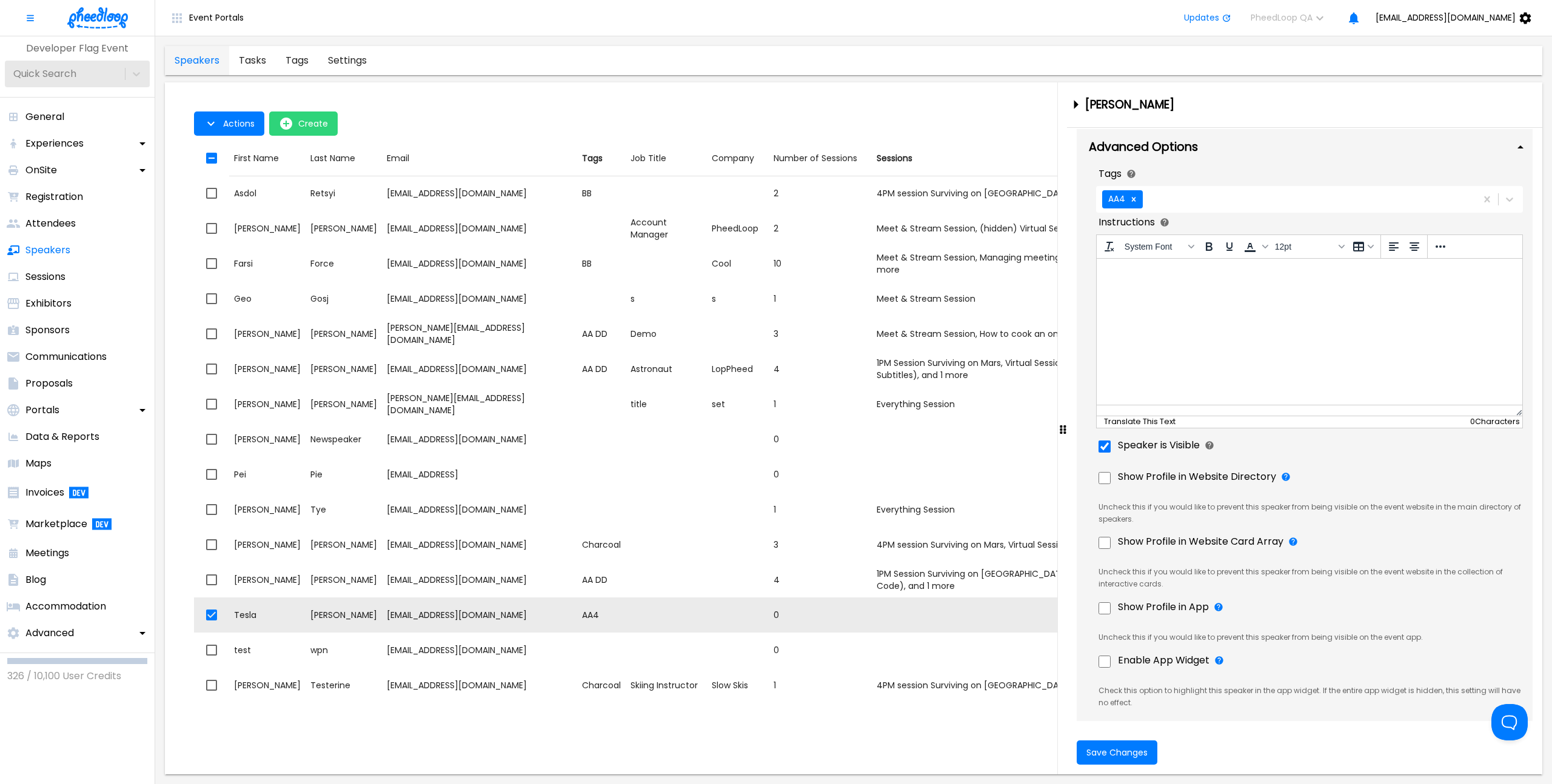 click on "Enable App Widget" at bounding box center (1166, 660) 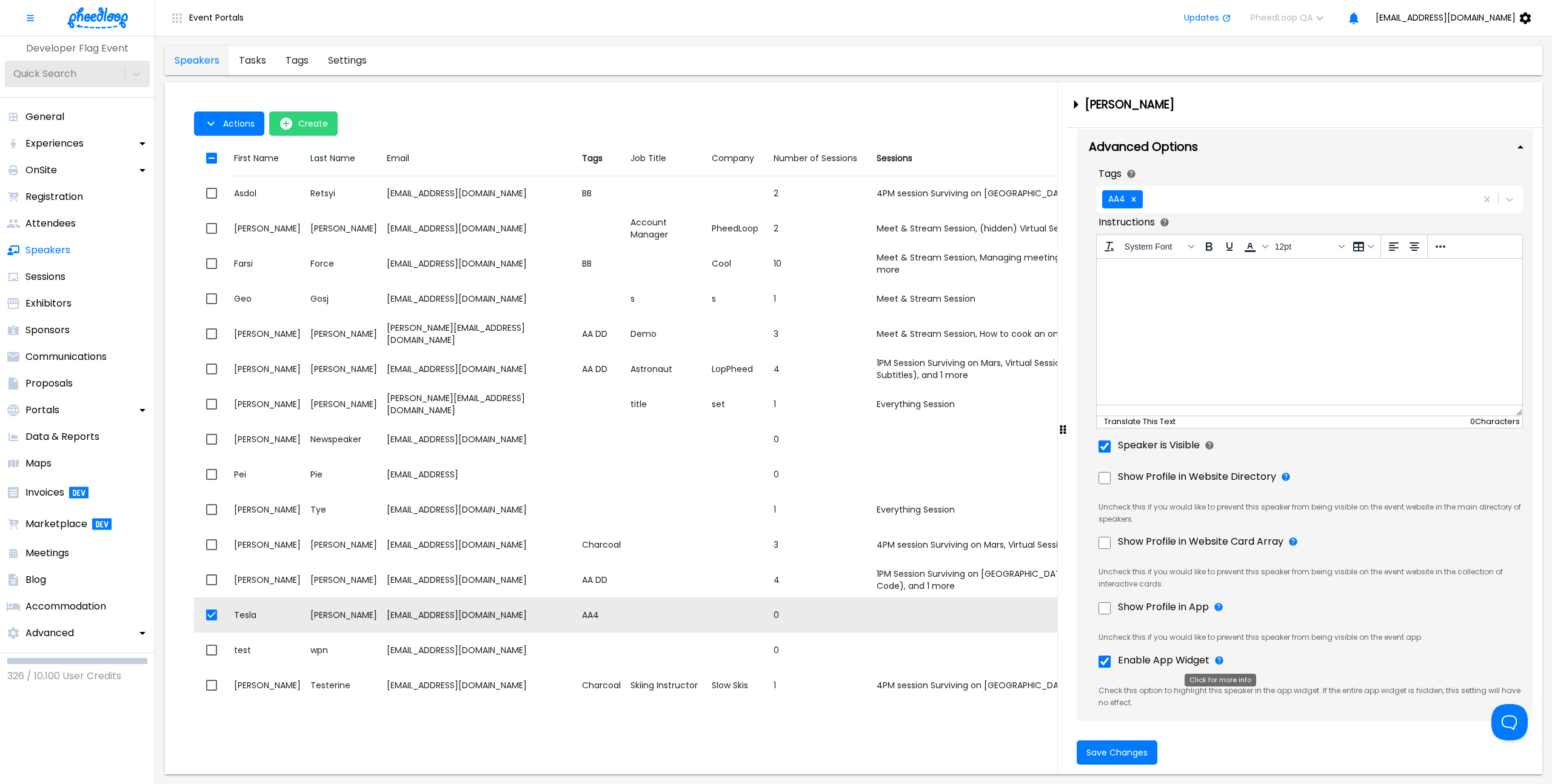 click on "Enable App Widget" at bounding box center [1163, 660] 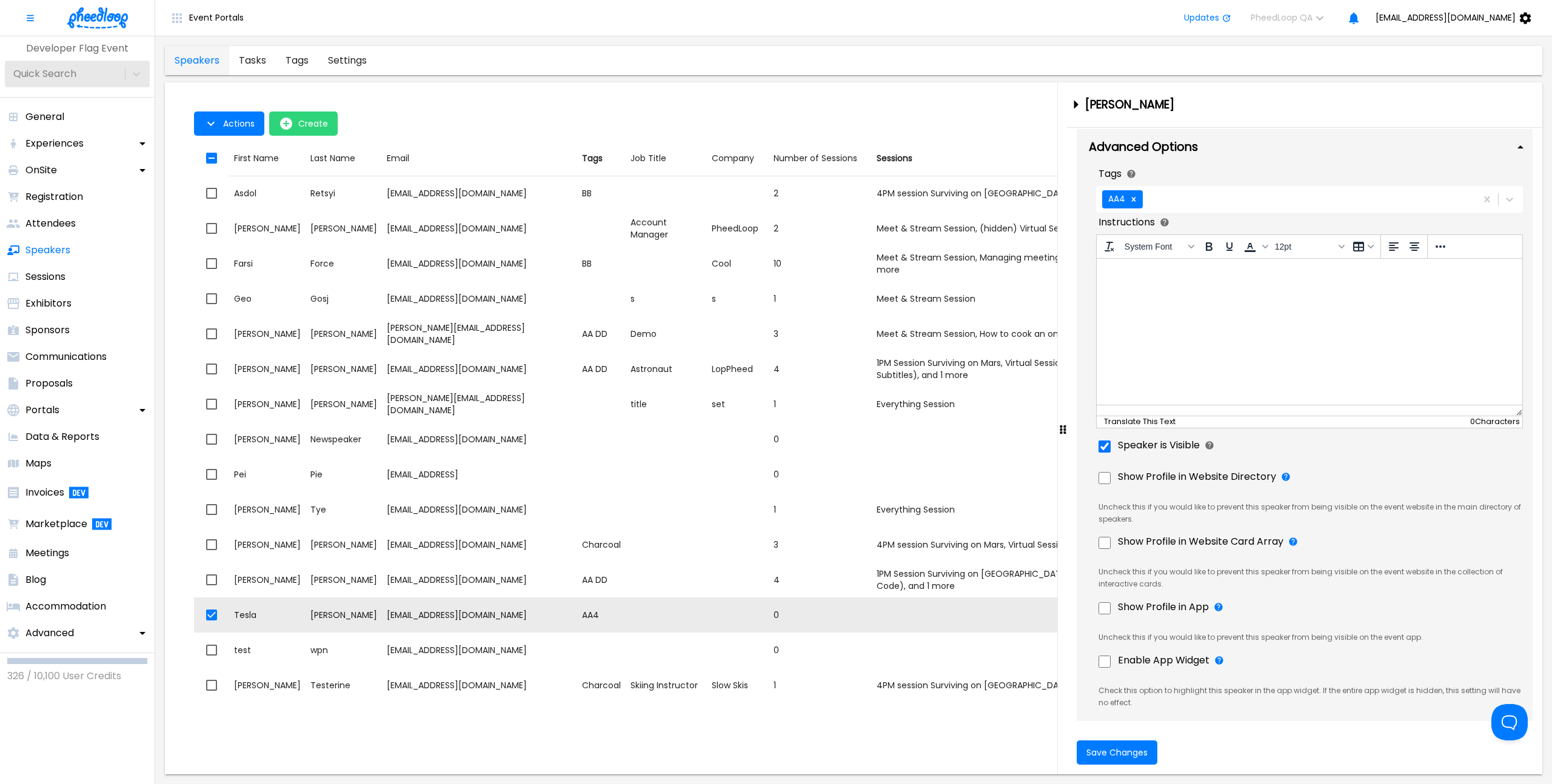 click on "Show Profile in Website Card Array" at bounding box center (1200, 542) 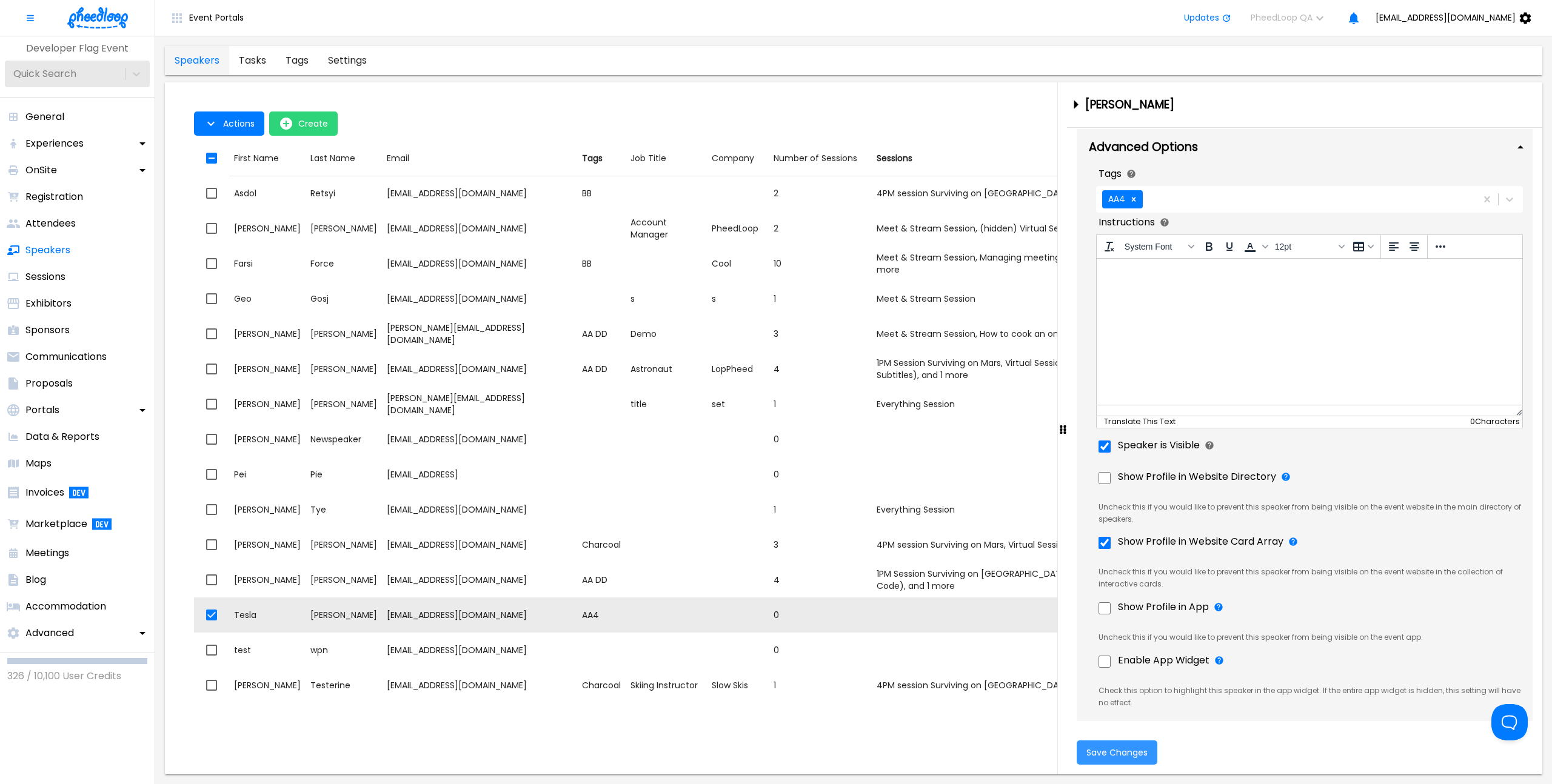 click on "Save Changes" at bounding box center (1117, 752) 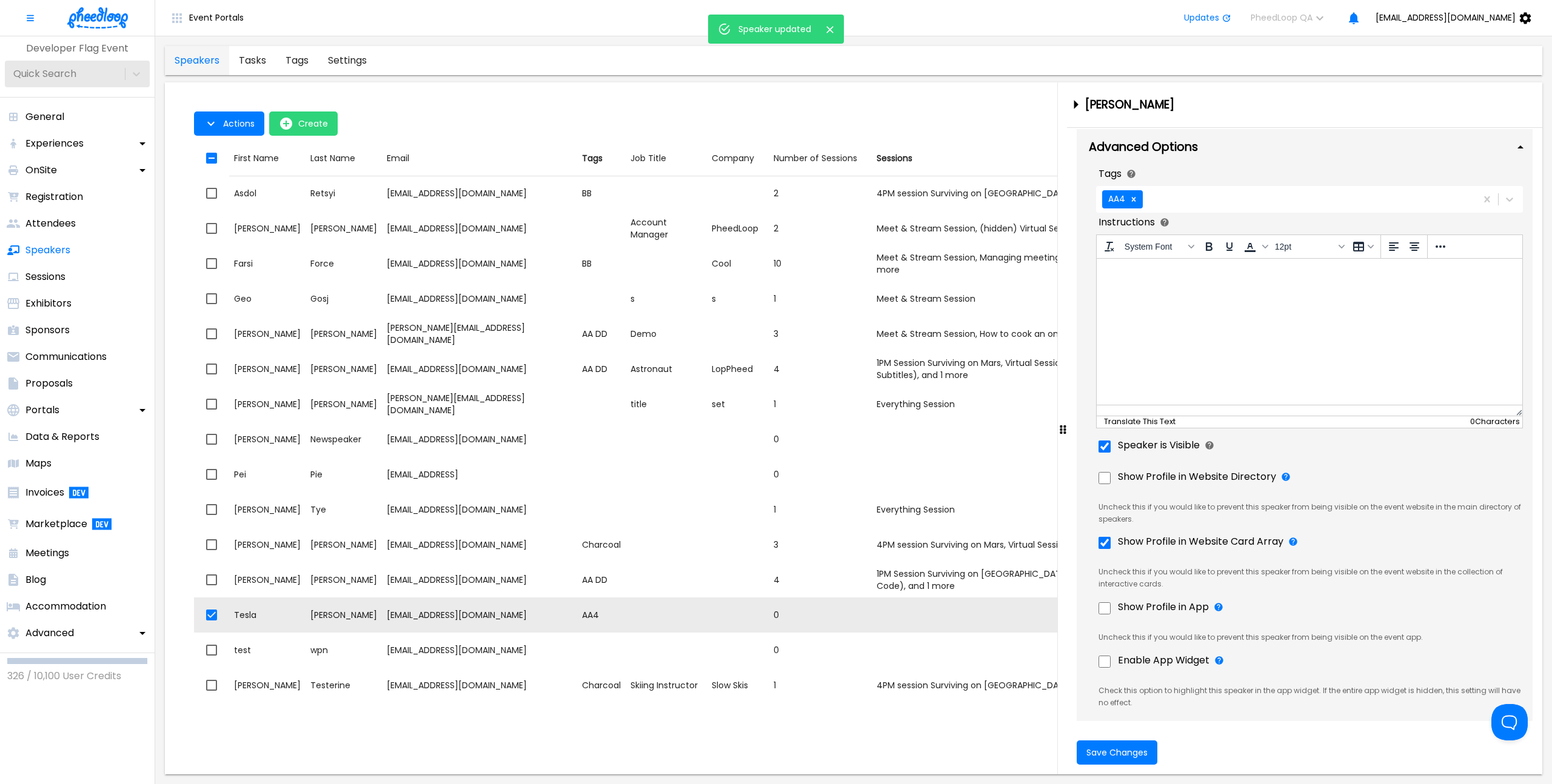 click on "Show Profile in Website Card Array" at bounding box center [1200, 542] 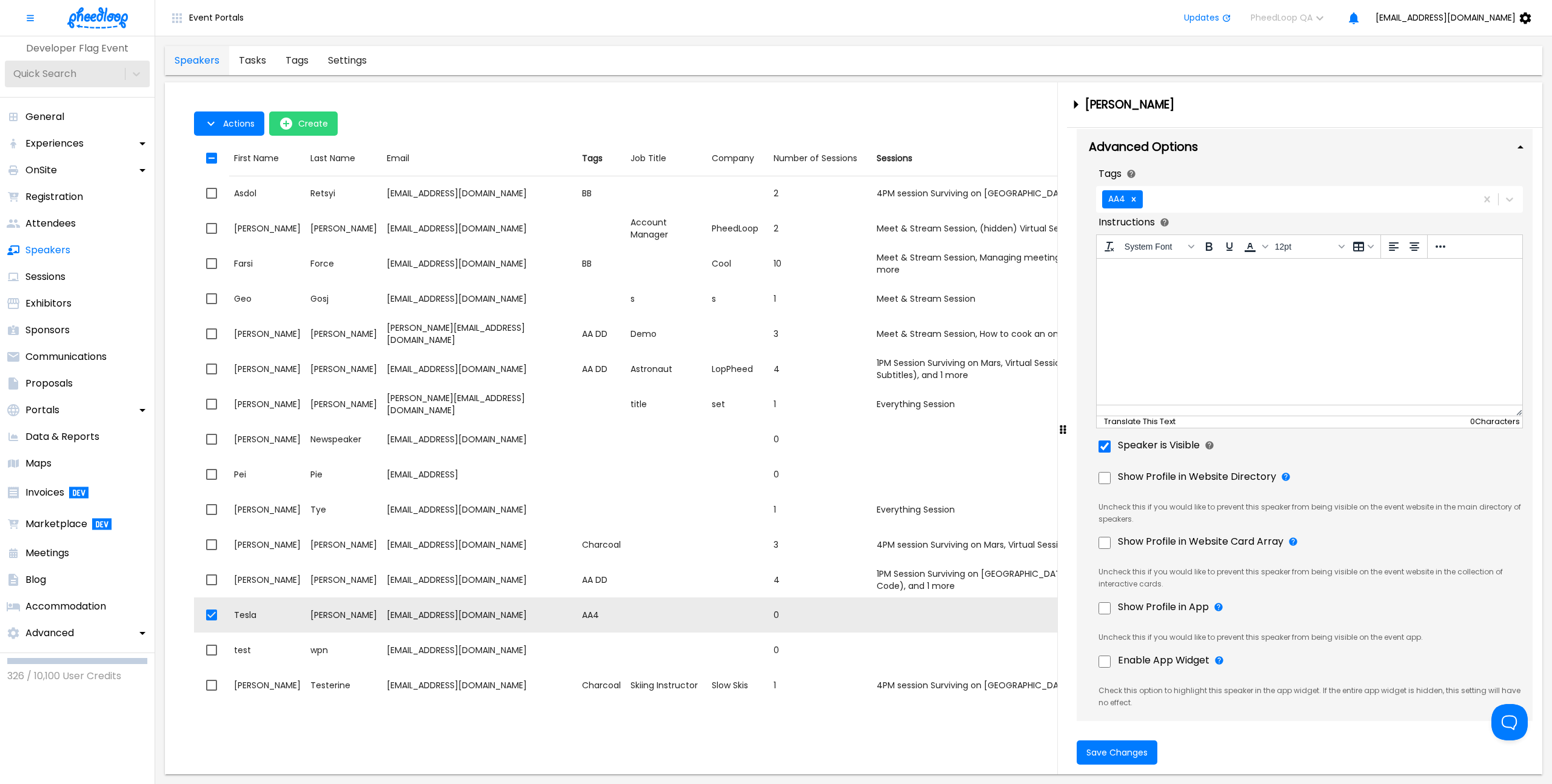 click on "Show Profile in Website Directory" at bounding box center (1310, 478) 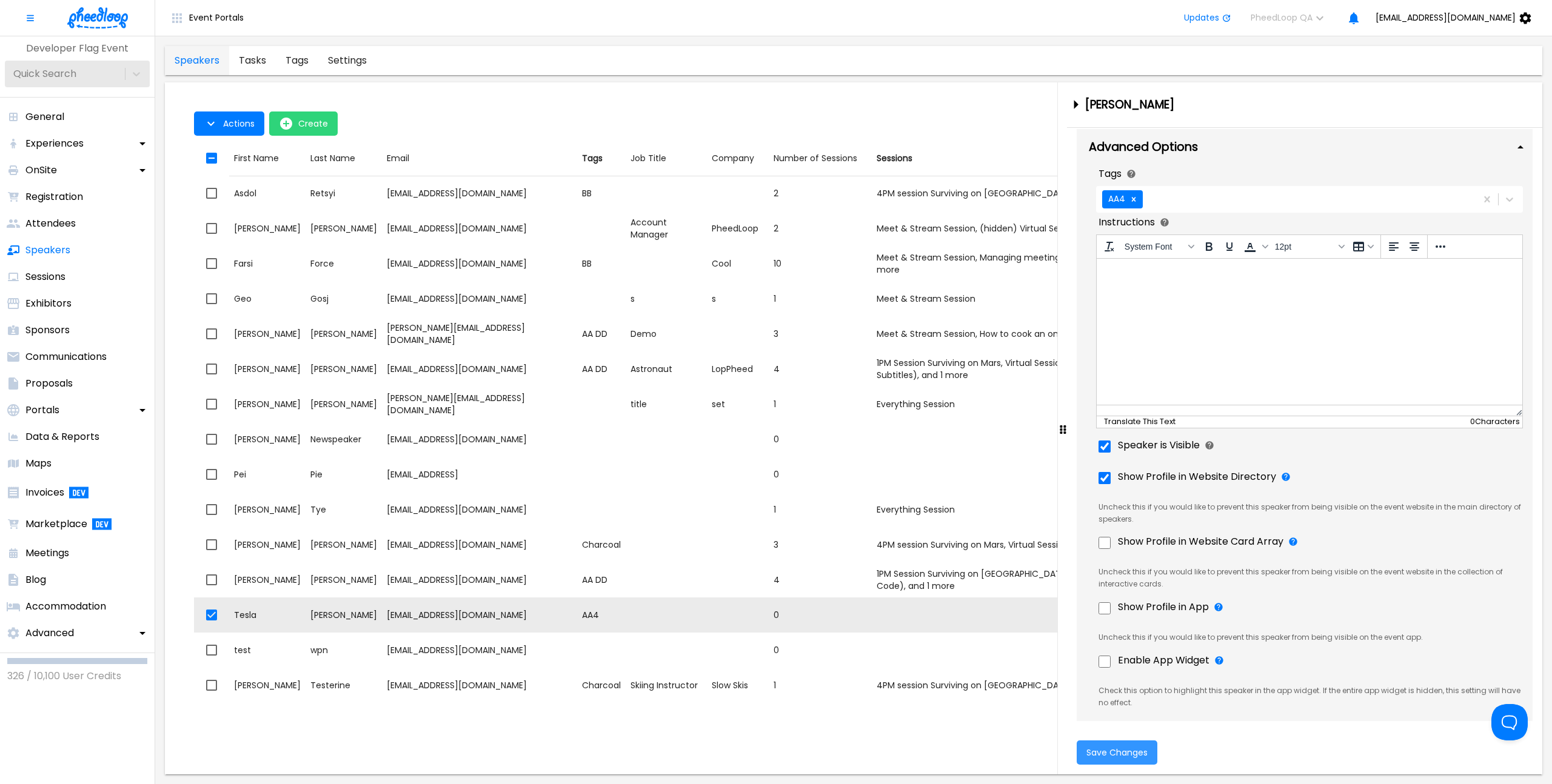 click on "Save Changes" at bounding box center [1117, 752] 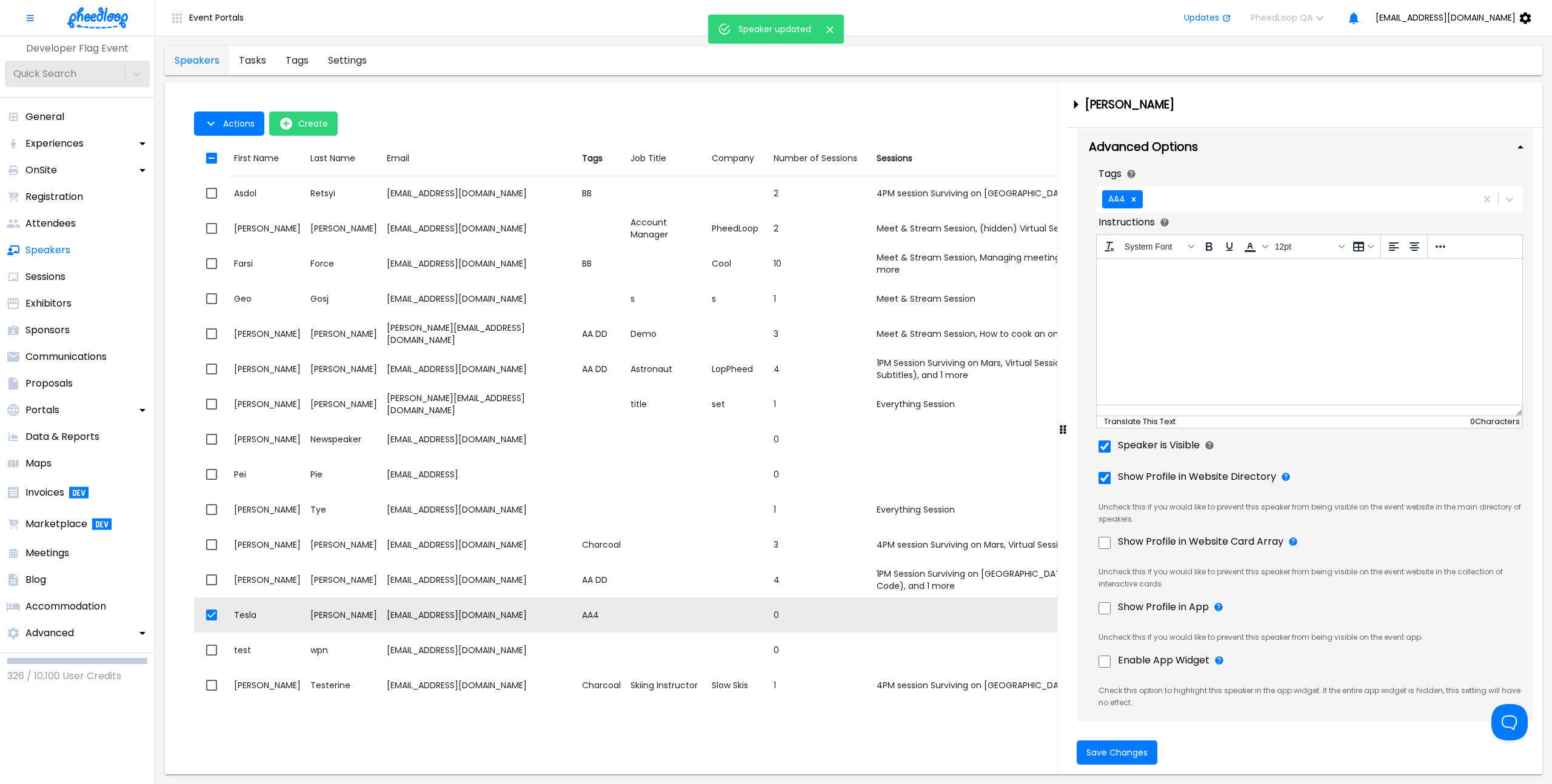 click on "Tags AA4 Select any relevant tags for this speaker. Tags help you segment speakers for communication, display, and sorting purposes. Instructions System Font To open the popup, press Shift+Enter 12pt 0  Characters Translate This Text Optionally specify instructions or messaging for this speaker, which will be available for them to review at any time via their speaker portals. Speaker is Visible Uncheck this if you would like to prevent this speaker from being publicly visible on external pages (e.g. event app, and website) Show Profile in Website Directory Uncheck this if you would like to prevent this speaker from being visible on the event website in the main directory of speakers. Show Profile in Website Card Array Uncheck this if you would like to prevent this speaker from being visible on the event website in the collection of interactive cards. Show Profile in App Uncheck this if you would like to prevent this speaker from being visible on the event app. Enable App Widget" at bounding box center (1310, 442) 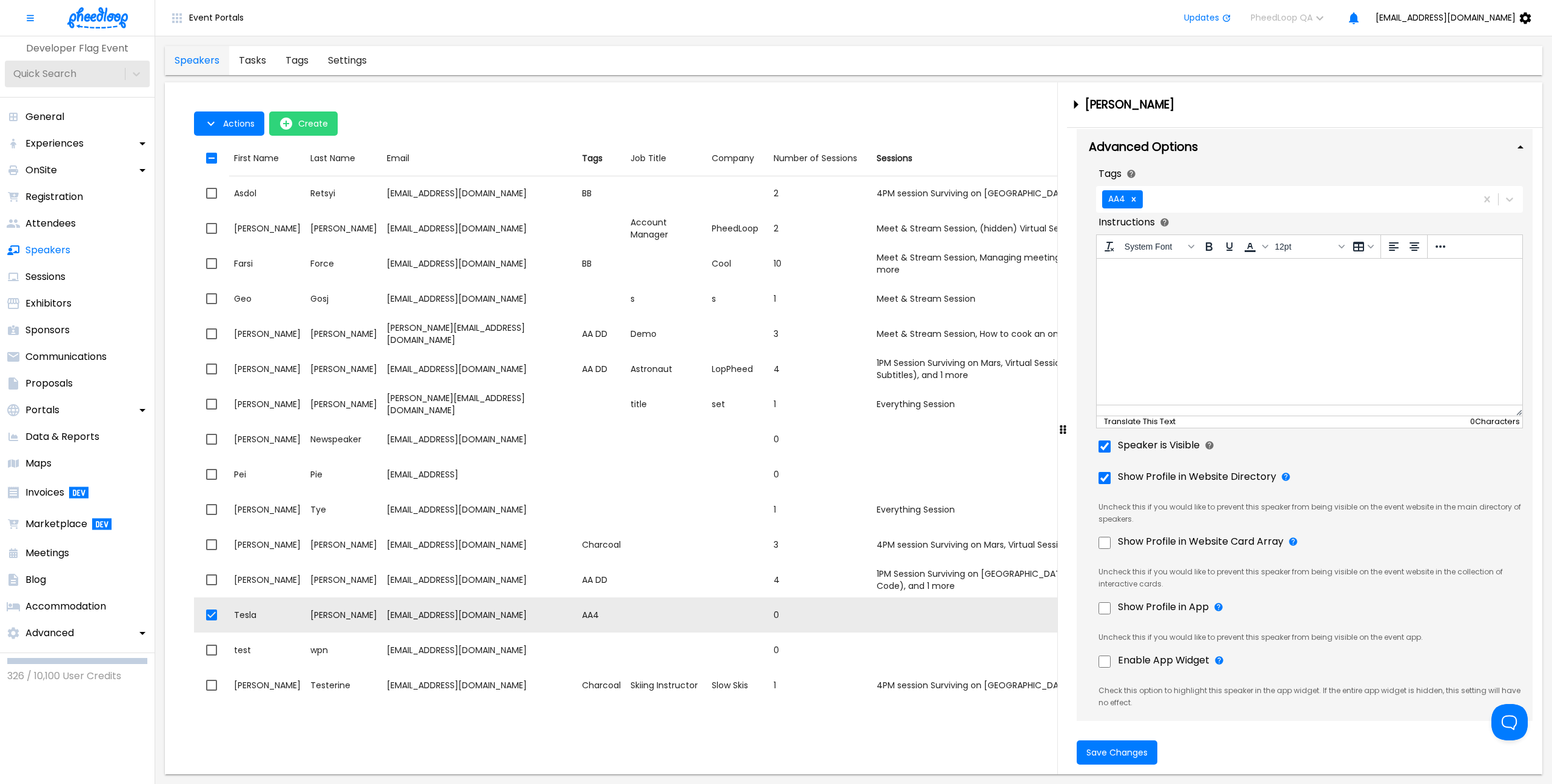 click on "Show Profile in Website Directory" at bounding box center [1197, 477] 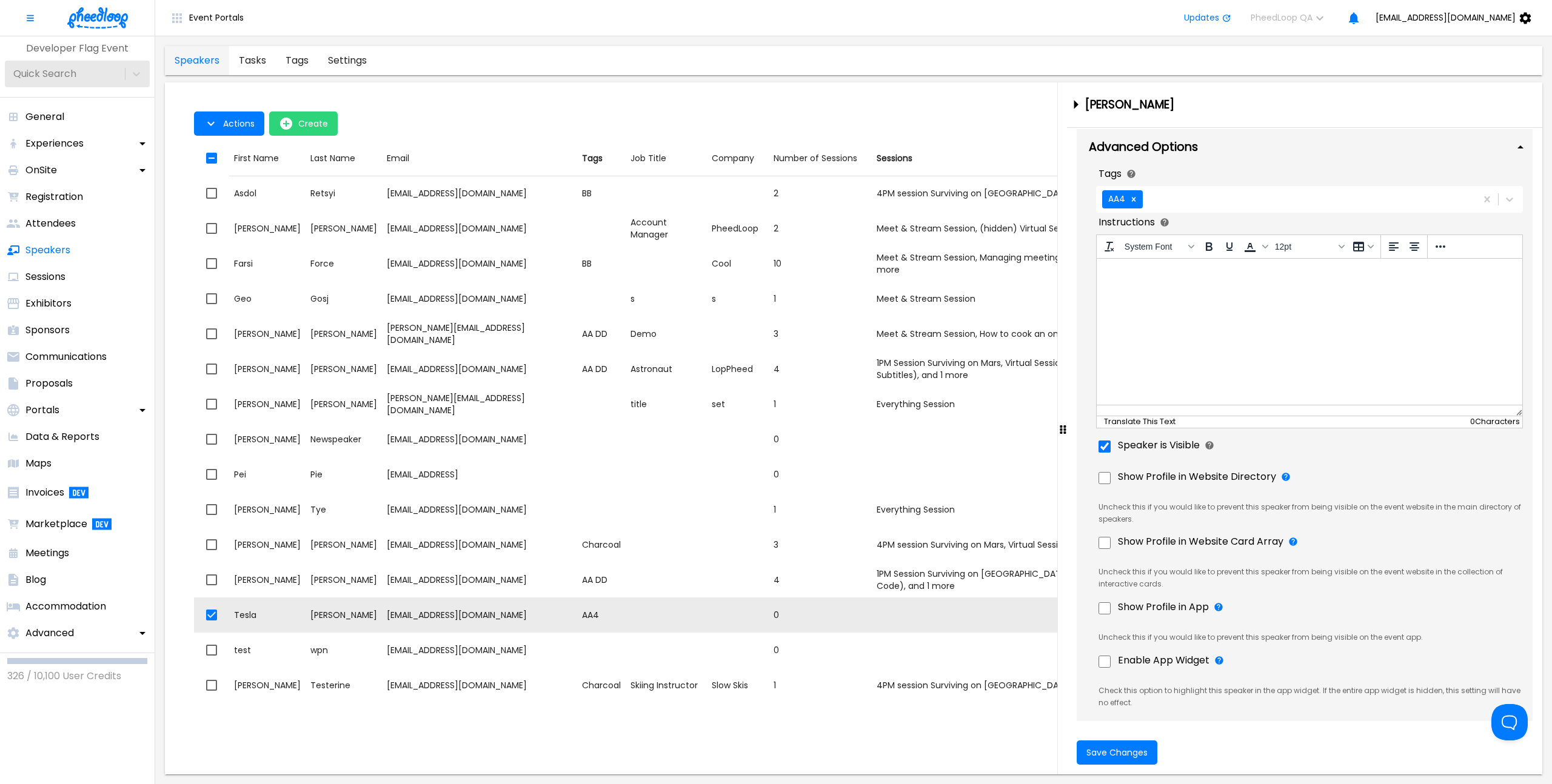 click on "Tags AA4 Select any relevant tags for this speaker. Tags help you segment speakers for communication, display, and sorting purposes. Instructions System Font To open the popup, press Shift+Enter 12pt 0  Characters Translate This Text Optionally specify instructions or messaging for this speaker, which will be available for them to review at any time via their speaker portals. Speaker is Visible Uncheck this if you would like to prevent this speaker from being publicly visible on external pages (e.g. event app, and website) Show Profile in Website Directory Uncheck this if you would like to prevent this speaker from being visible on the event website in the main directory of speakers. Show Profile in Website Card Array Uncheck this if you would like to prevent this speaker from being visible on the event website in the collection of interactive cards. Show Profile in App Uncheck this if you would like to prevent this speaker from being visible on the event app. Enable App Widget" at bounding box center (1305, 443) 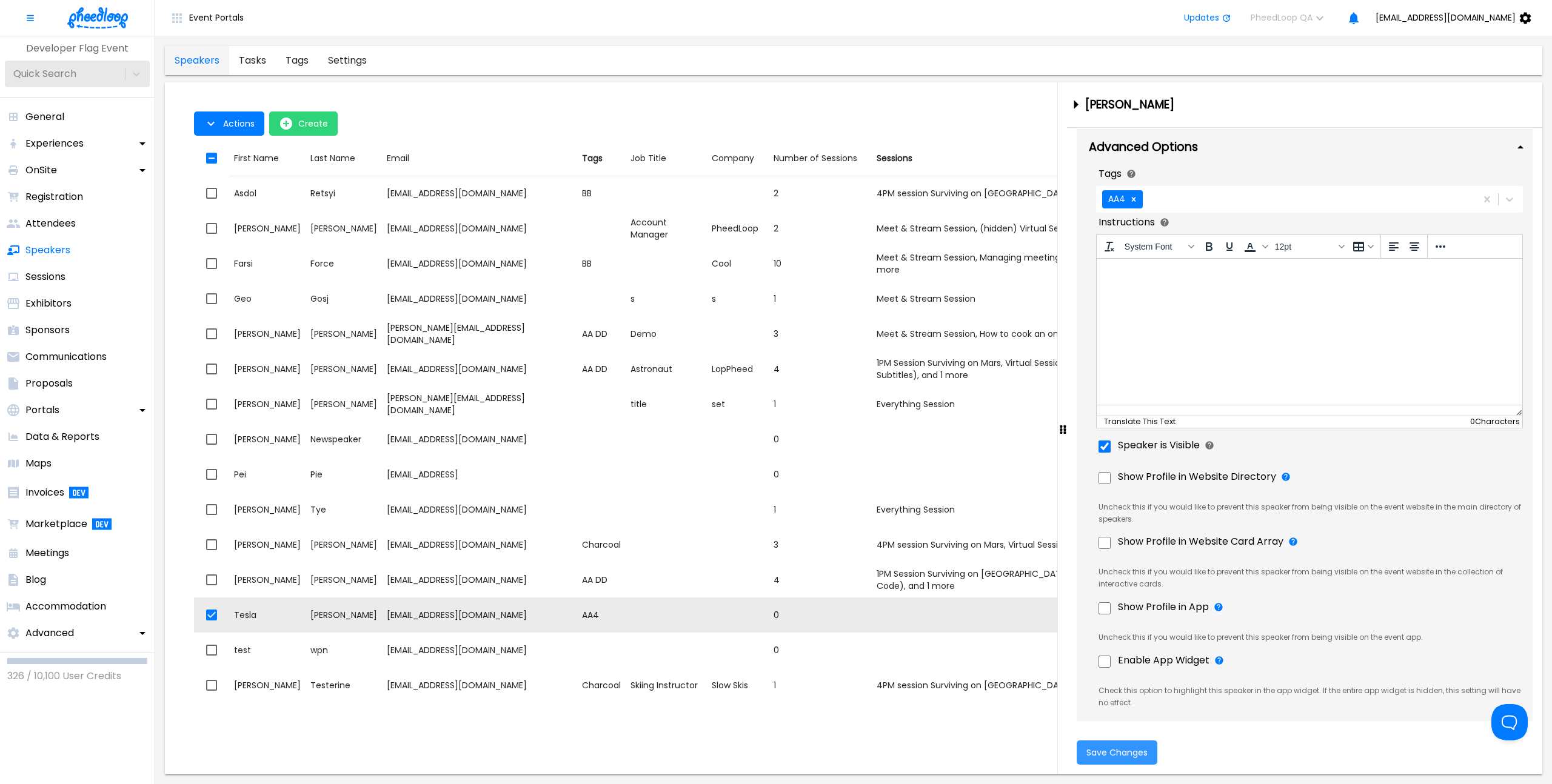 click on "Save Changes" at bounding box center (1117, 752) 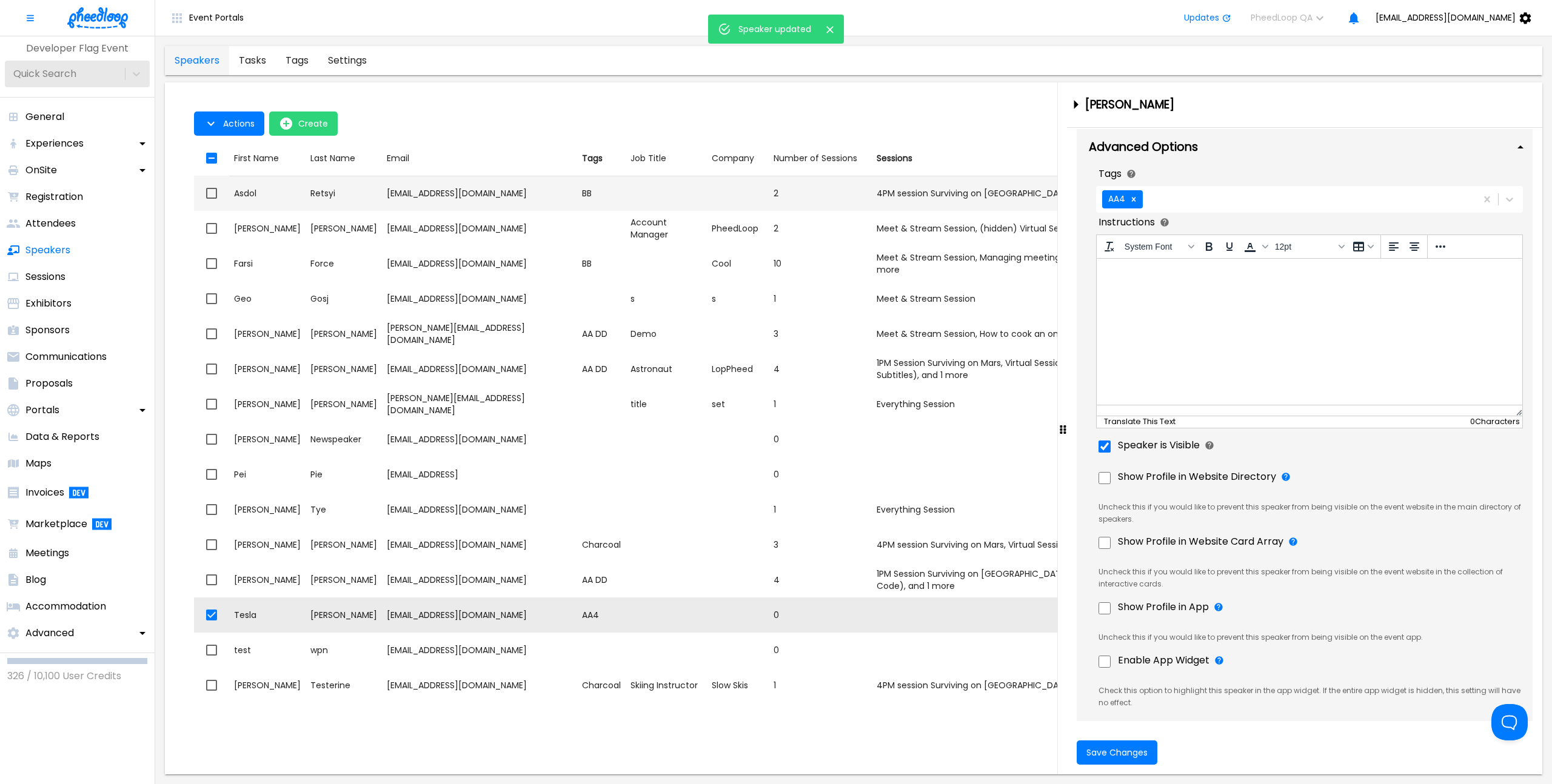 click on "[EMAIL_ADDRESS][DOMAIN_NAME]" at bounding box center (480, 193) 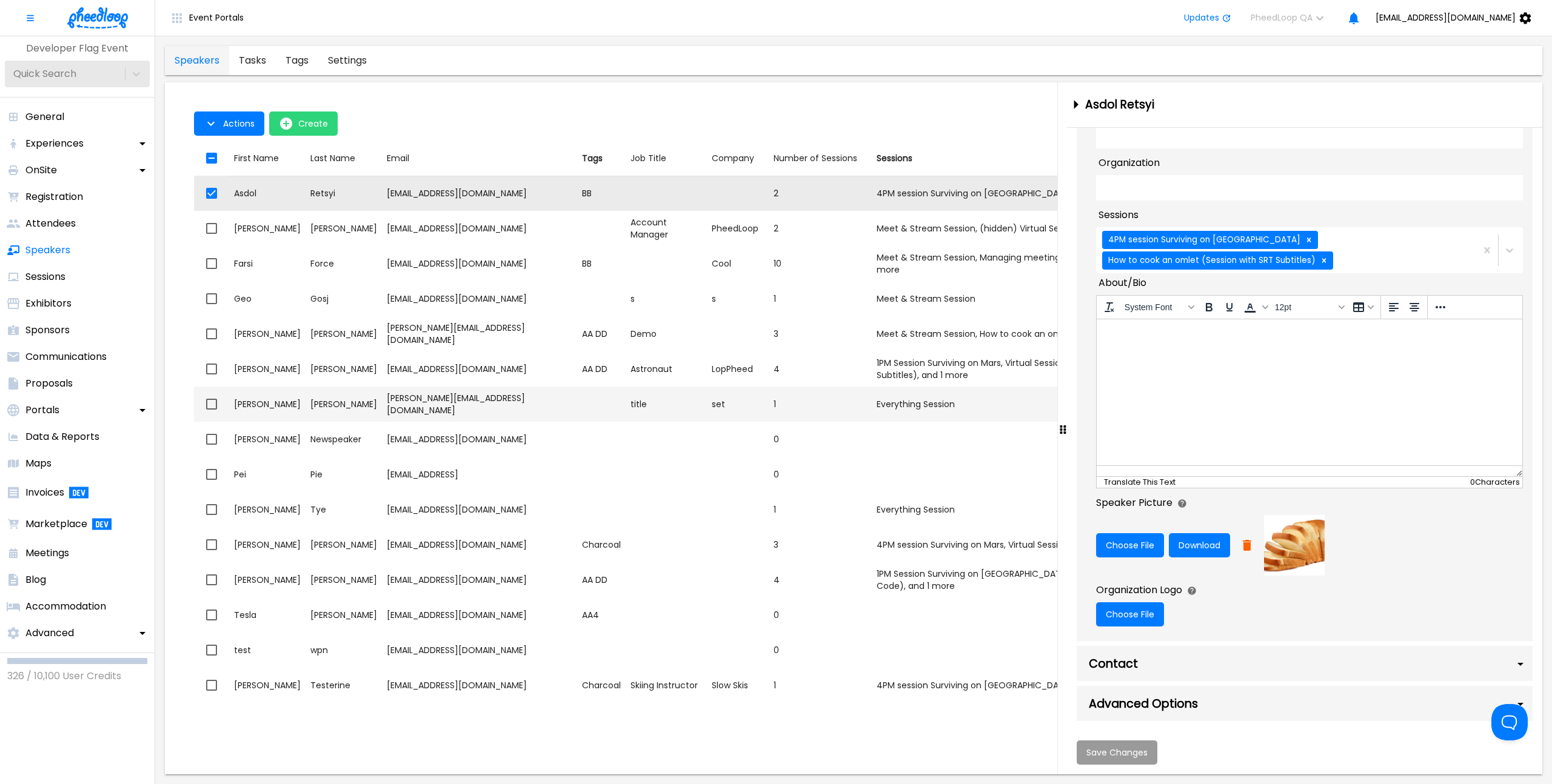 scroll, scrollTop: 474, scrollLeft: 0, axis: vertical 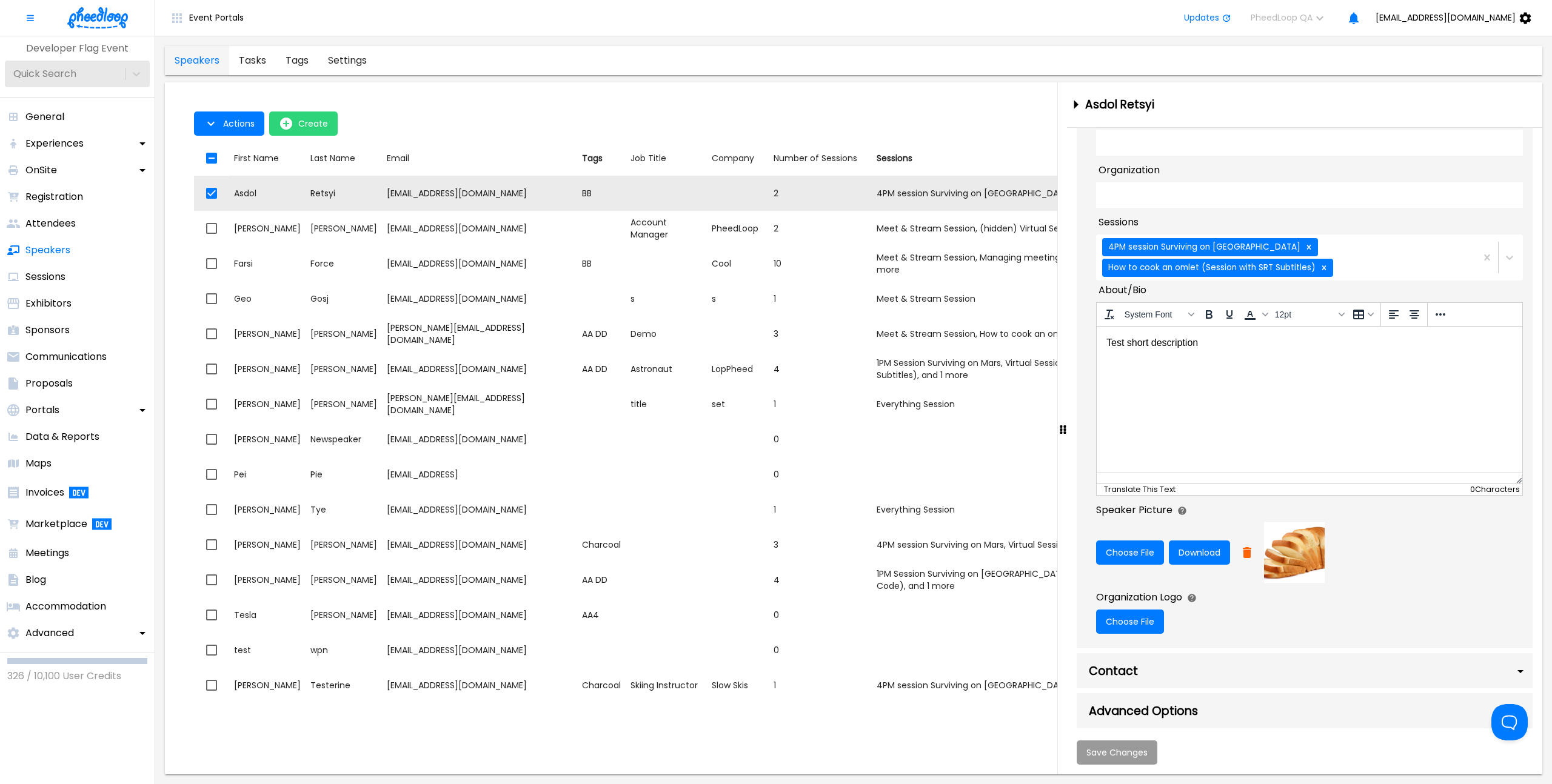 click on "Advanced Options" at bounding box center (1305, 711) 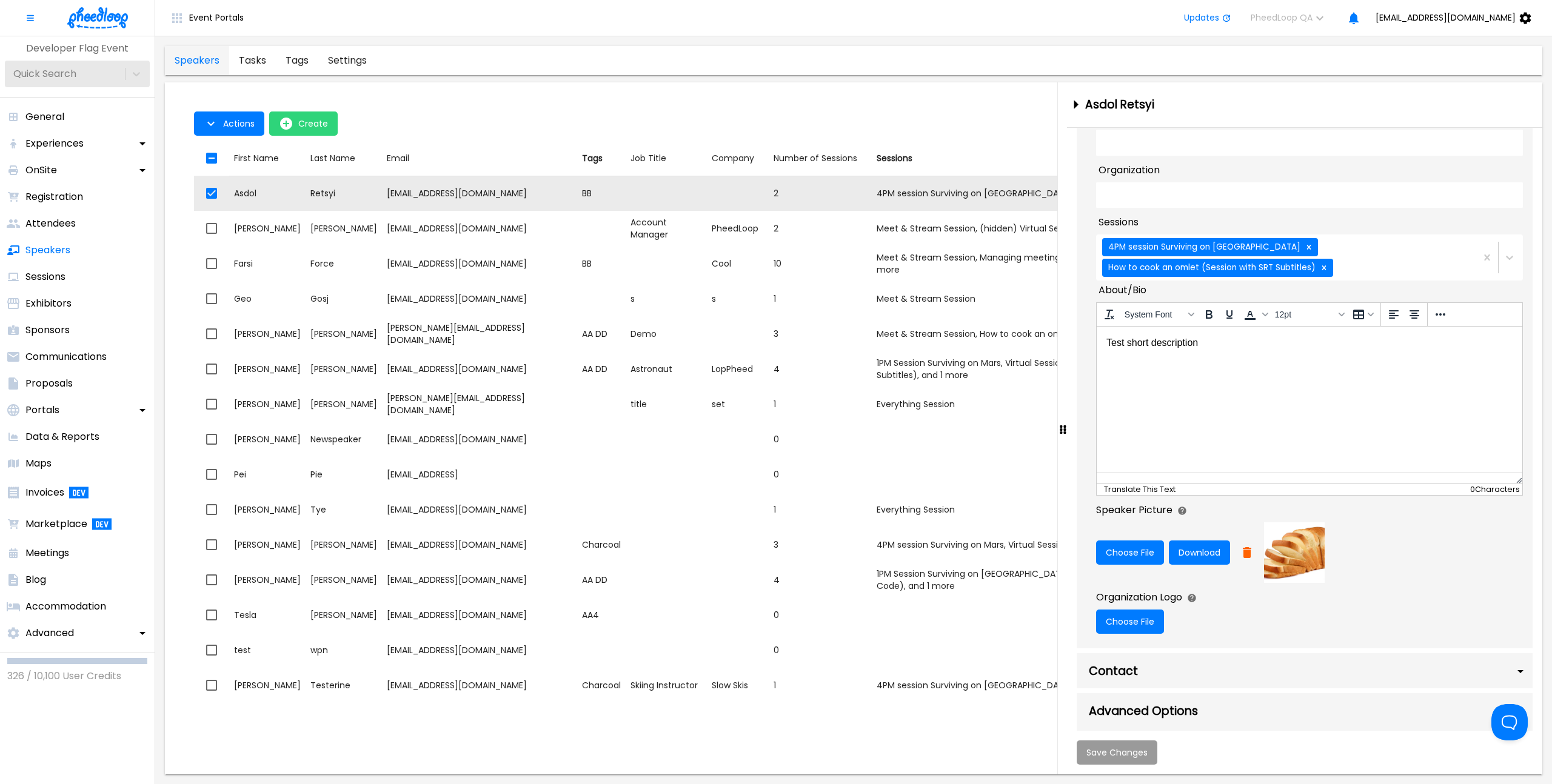 scroll, scrollTop: 908, scrollLeft: 0, axis: vertical 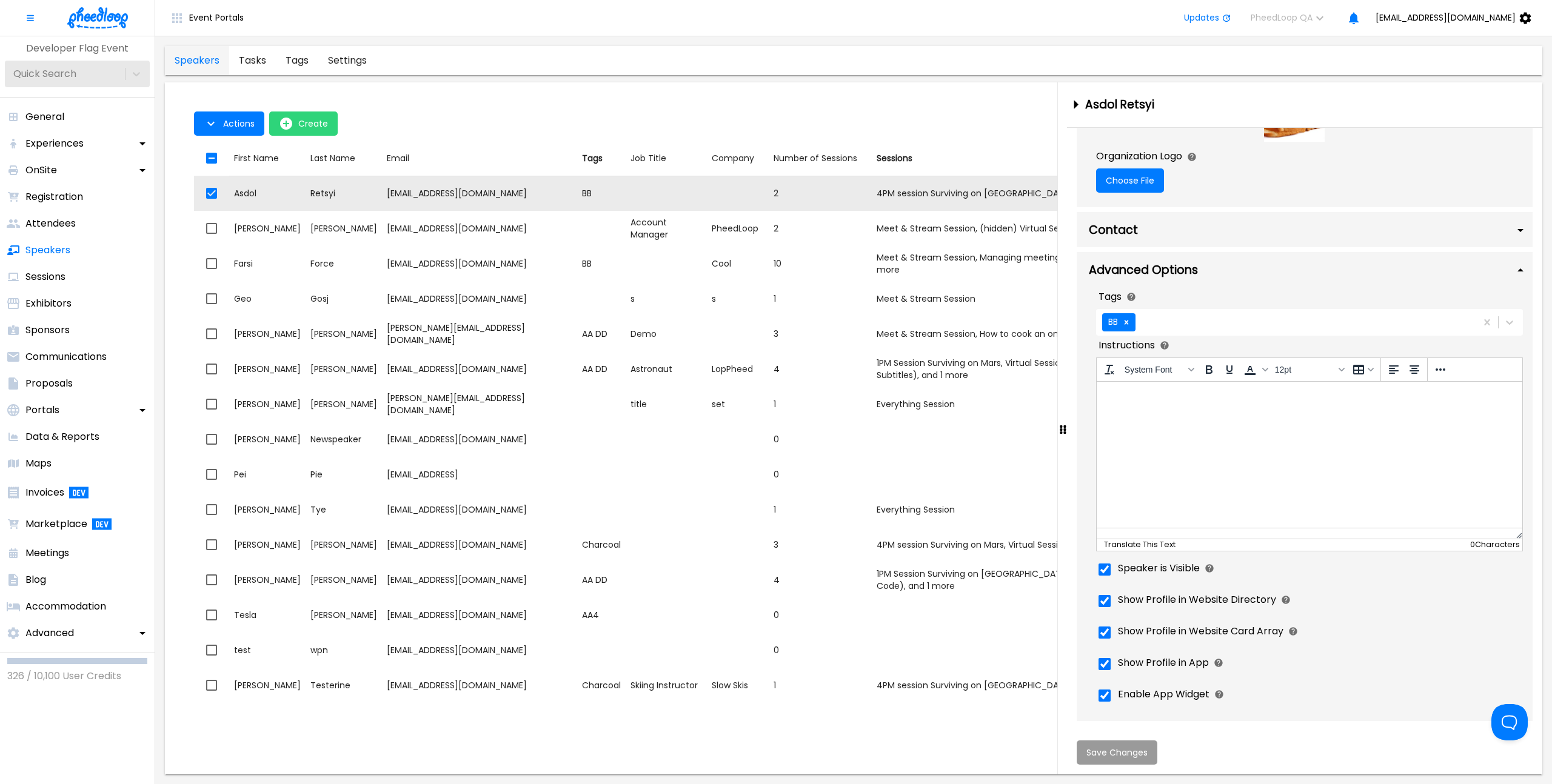 click on "Enable App Widget" at bounding box center [1163, 694] 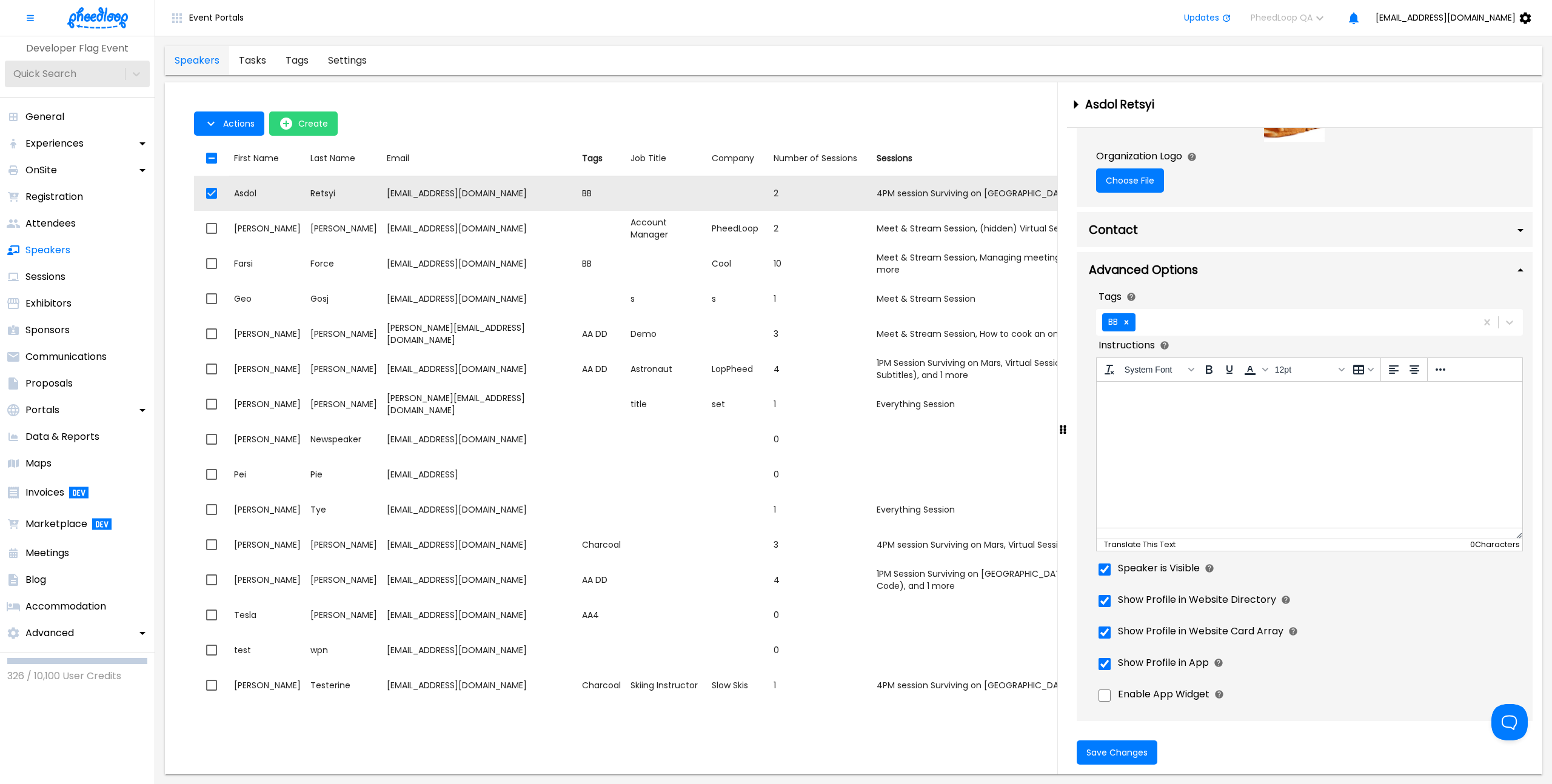 click on "Show Profile in App" at bounding box center (1163, 663) 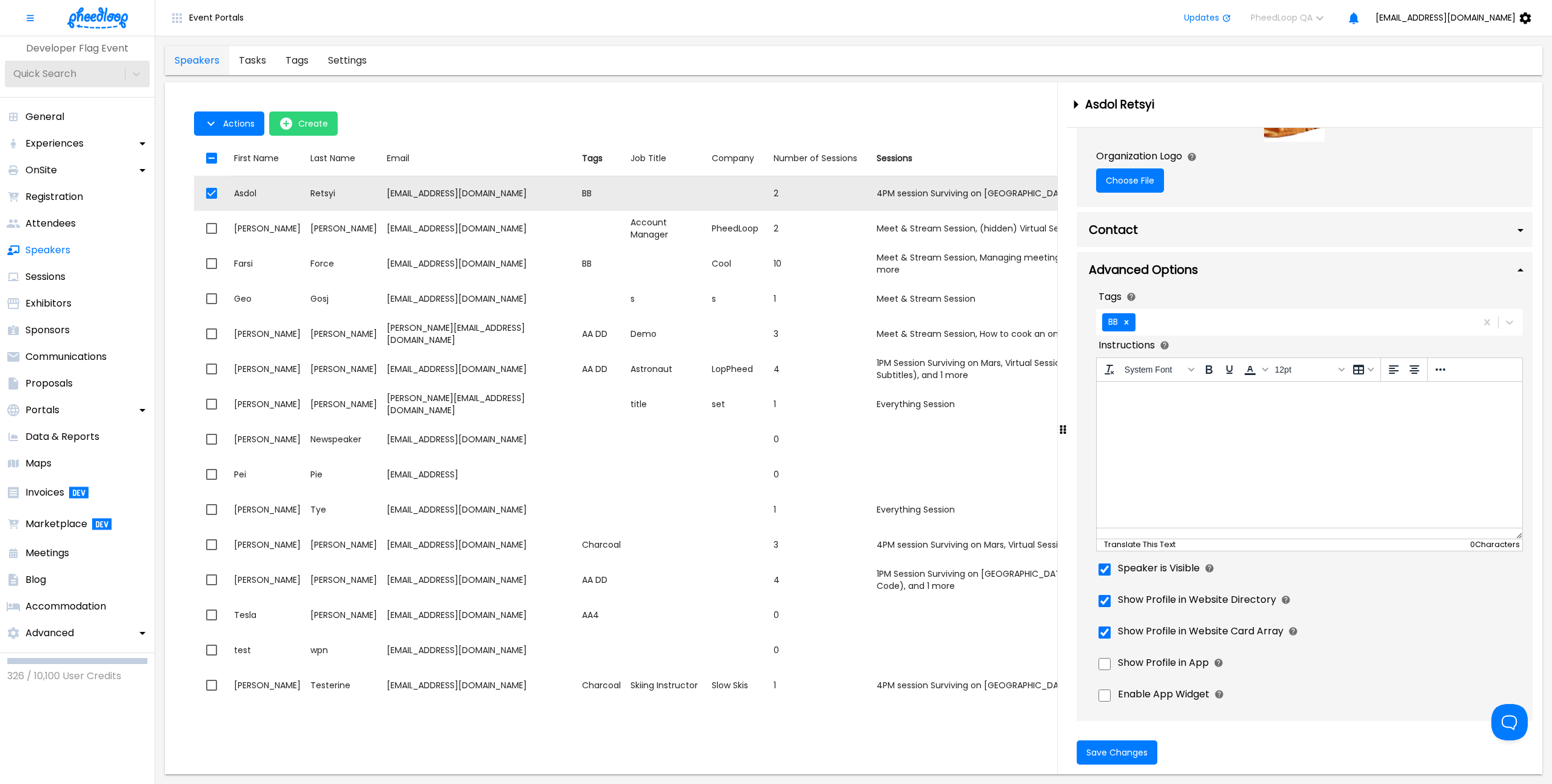 click on "Show Profile in Website Card Array" at bounding box center [1200, 631] 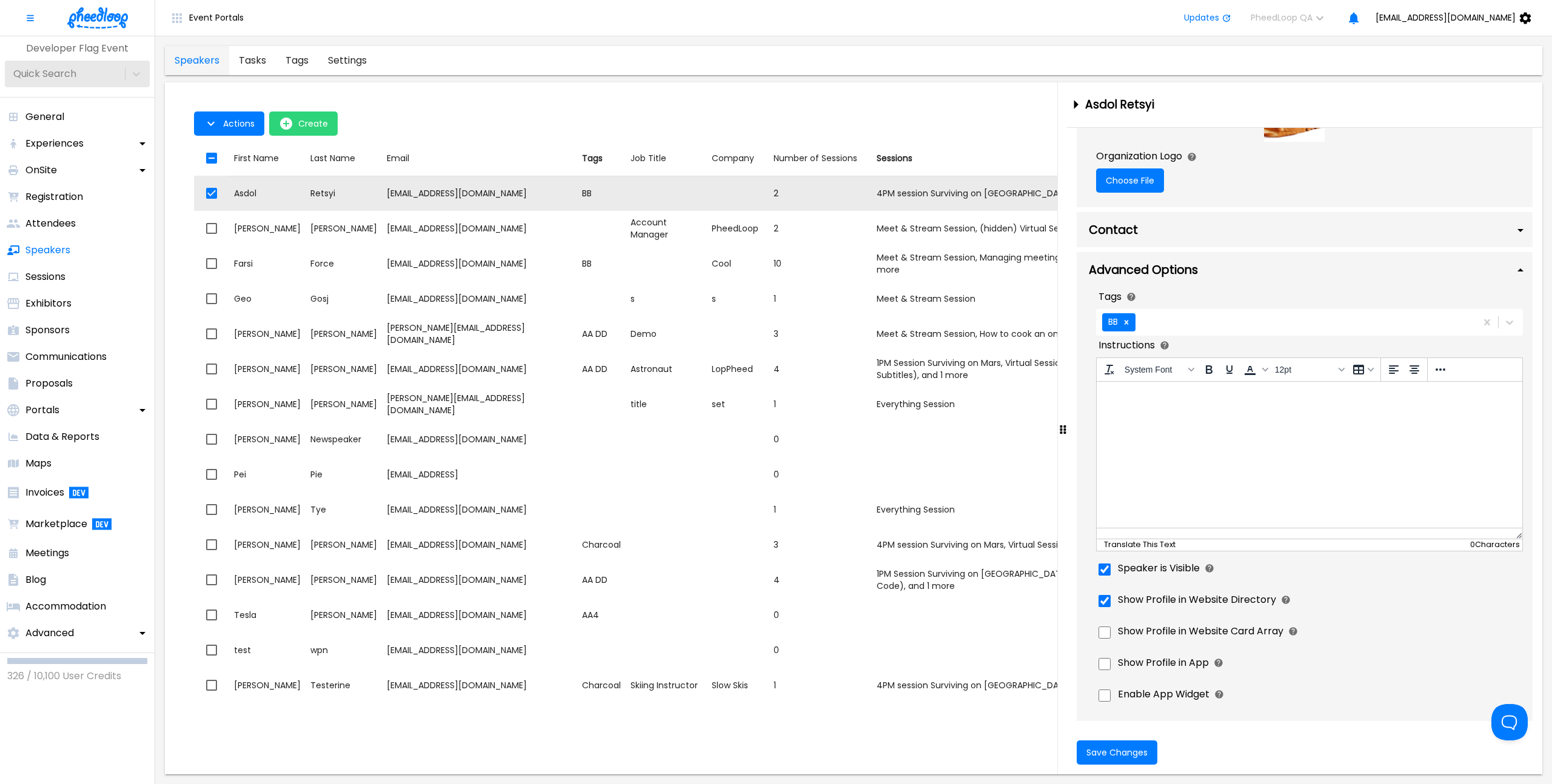 click on "Show Profile in Website Directory" at bounding box center (1197, 600) 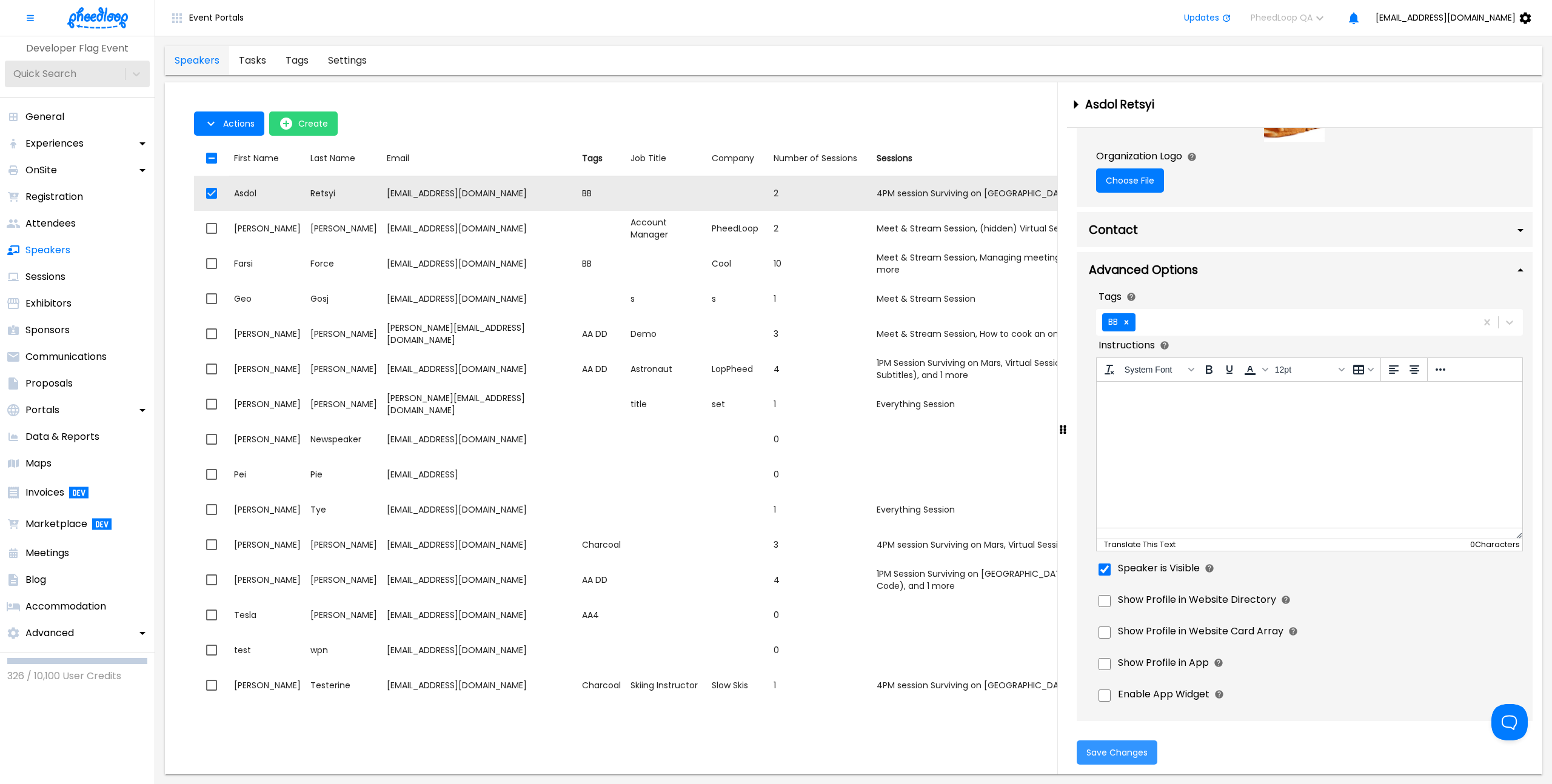 click on "Save Changes" at bounding box center (1117, 752) 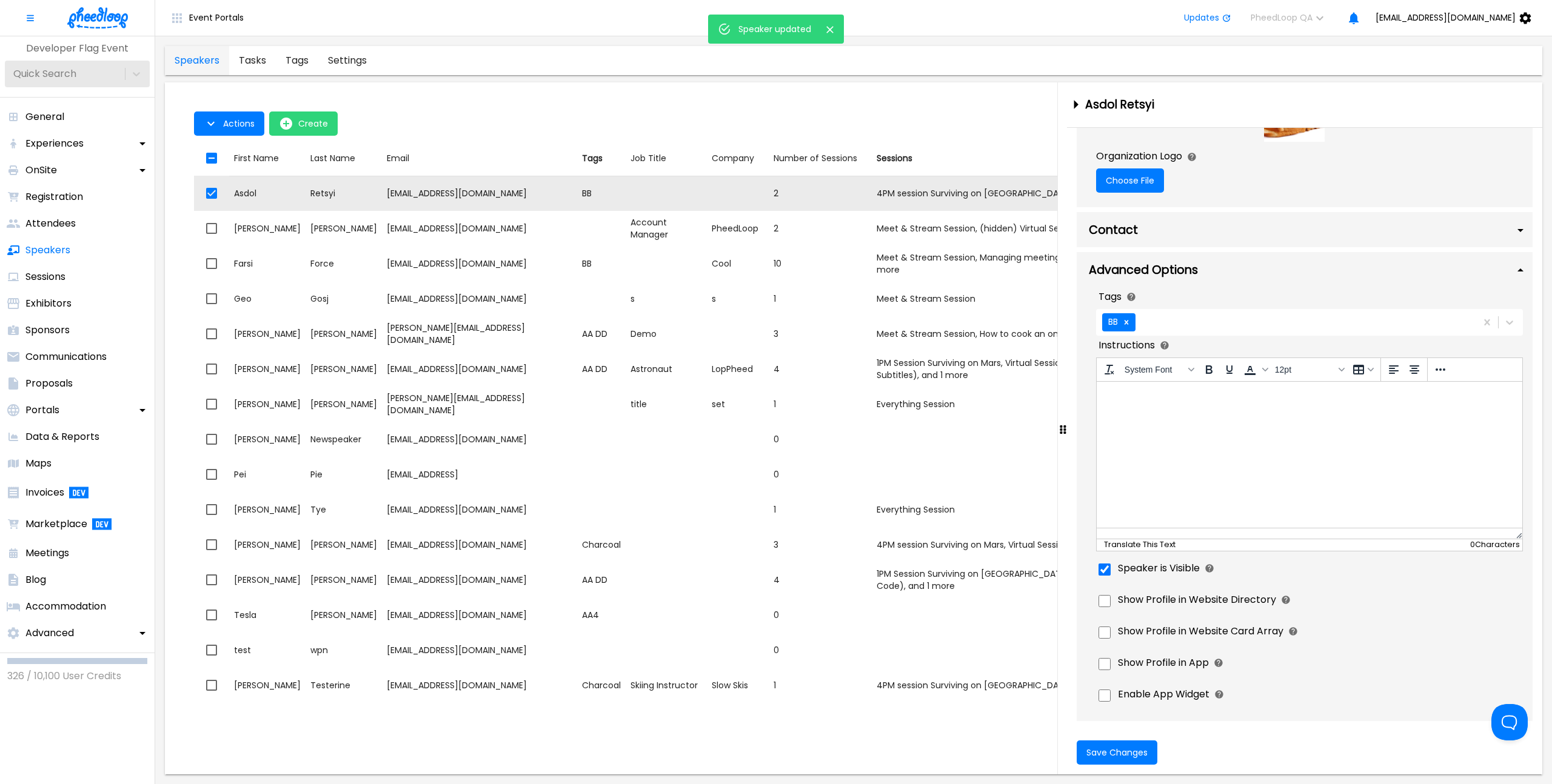 click on "Speaker is Visible" at bounding box center (1310, 570) 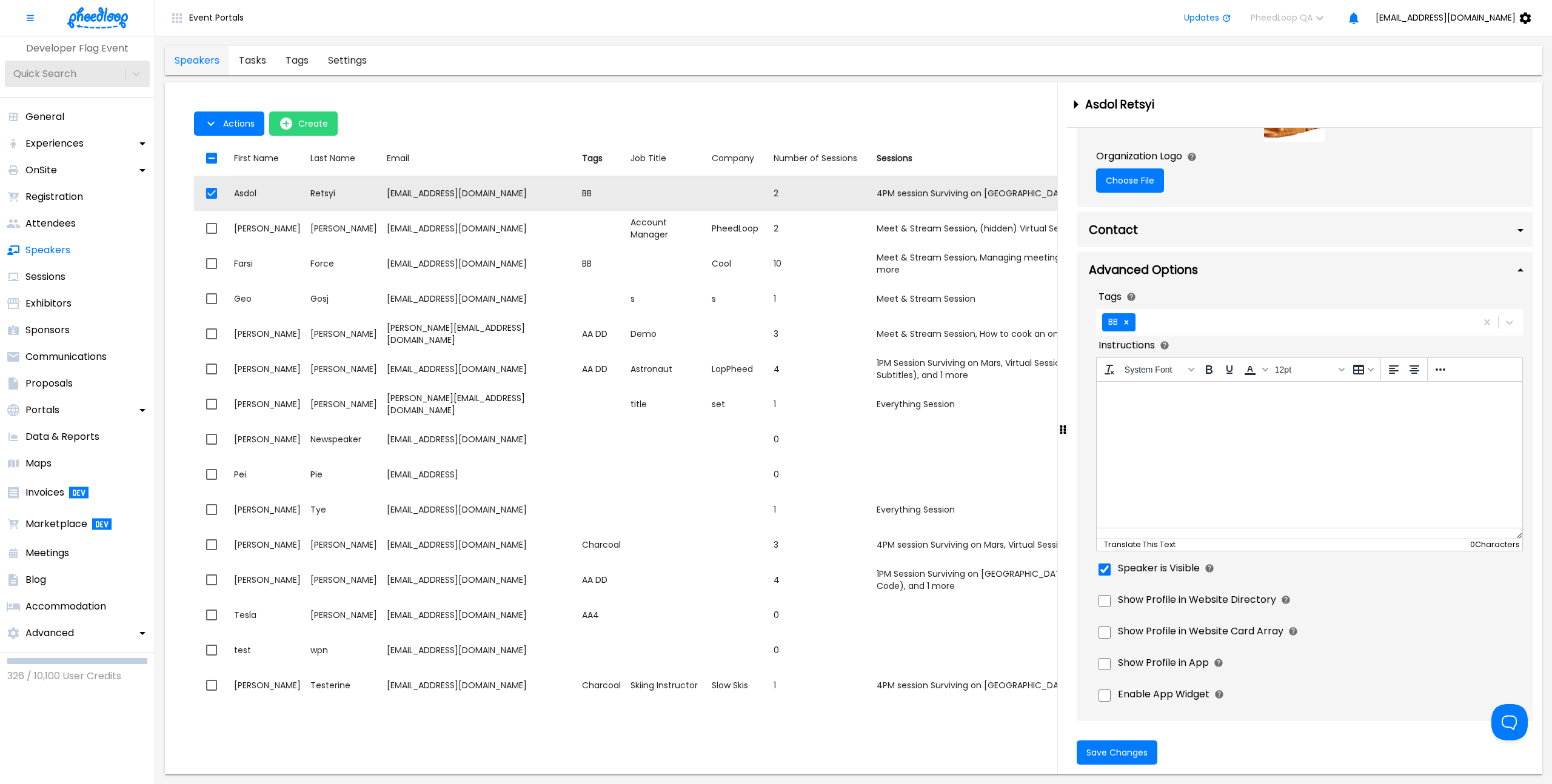 click on "Tags BB Select any relevant tags for this speaker. Tags help you segment speakers for communication, display, and sorting purposes. Instructions System Font To open the popup, press Shift+Enter 12pt 0  Characters Translate This Text Optionally specify instructions or messaging for this speaker, which will be available for them to review at any time via their speaker portals. Speaker is Visible Uncheck this if you would like to prevent this speaker from being publicly visible on external pages (e.g. event app, and website) Show Profile in Website Directory Uncheck this if you would like to prevent this speaker from being visible on the event website in the main directory of speakers. Show Profile in Website Card Array Uncheck this if you would like to prevent this speaker from being visible on the event website in the collection of interactive cards. Show Profile in App Uncheck this if you would like to prevent this speaker from being visible on the event app. Enable App Widget" at bounding box center [1310, 503] 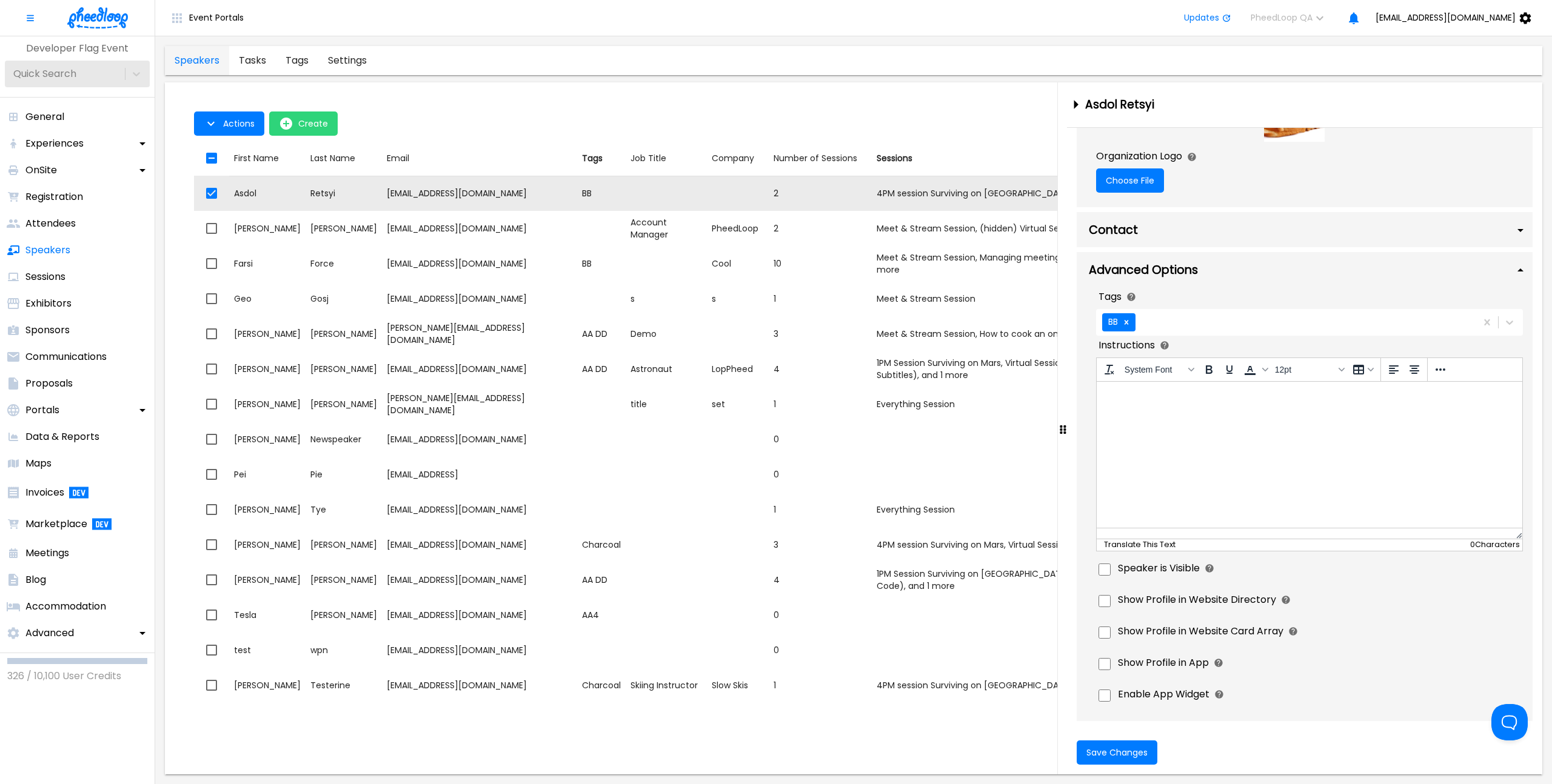 click on "Save Changes" at bounding box center (1305, 752) 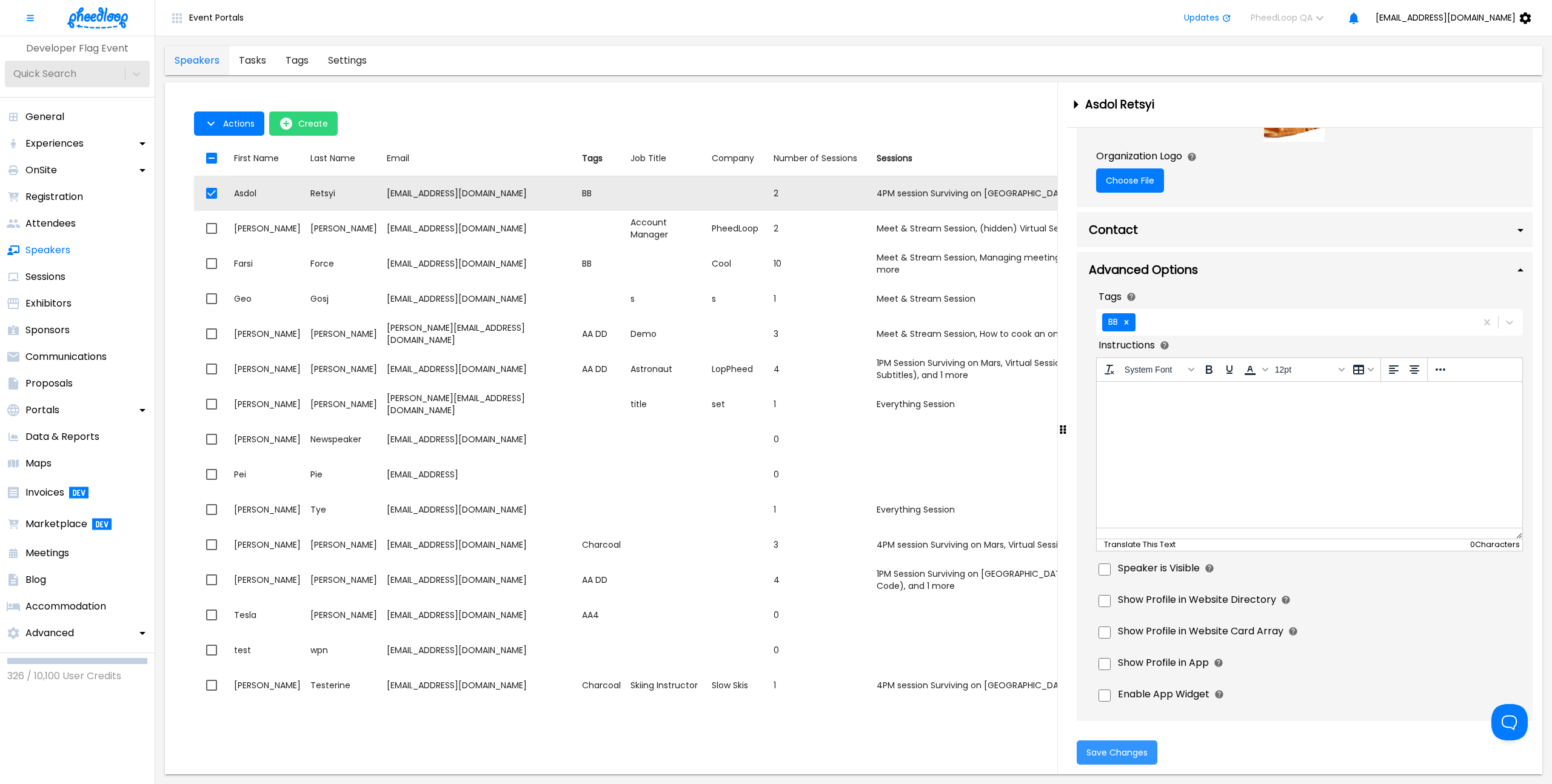 click on "Save Changes" at bounding box center [1117, 752] 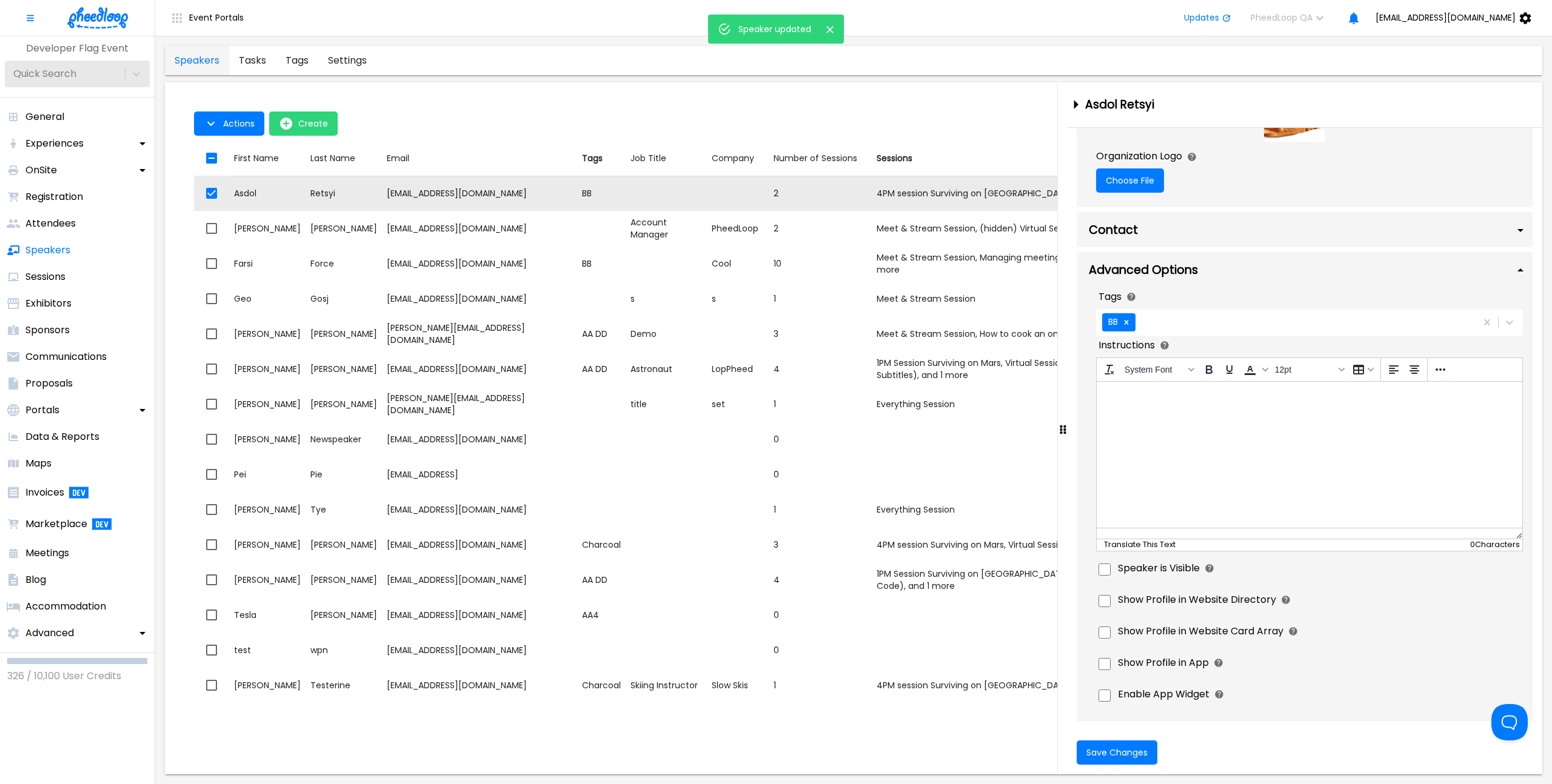 click on "Speaker is Visible" at bounding box center (1159, 568) 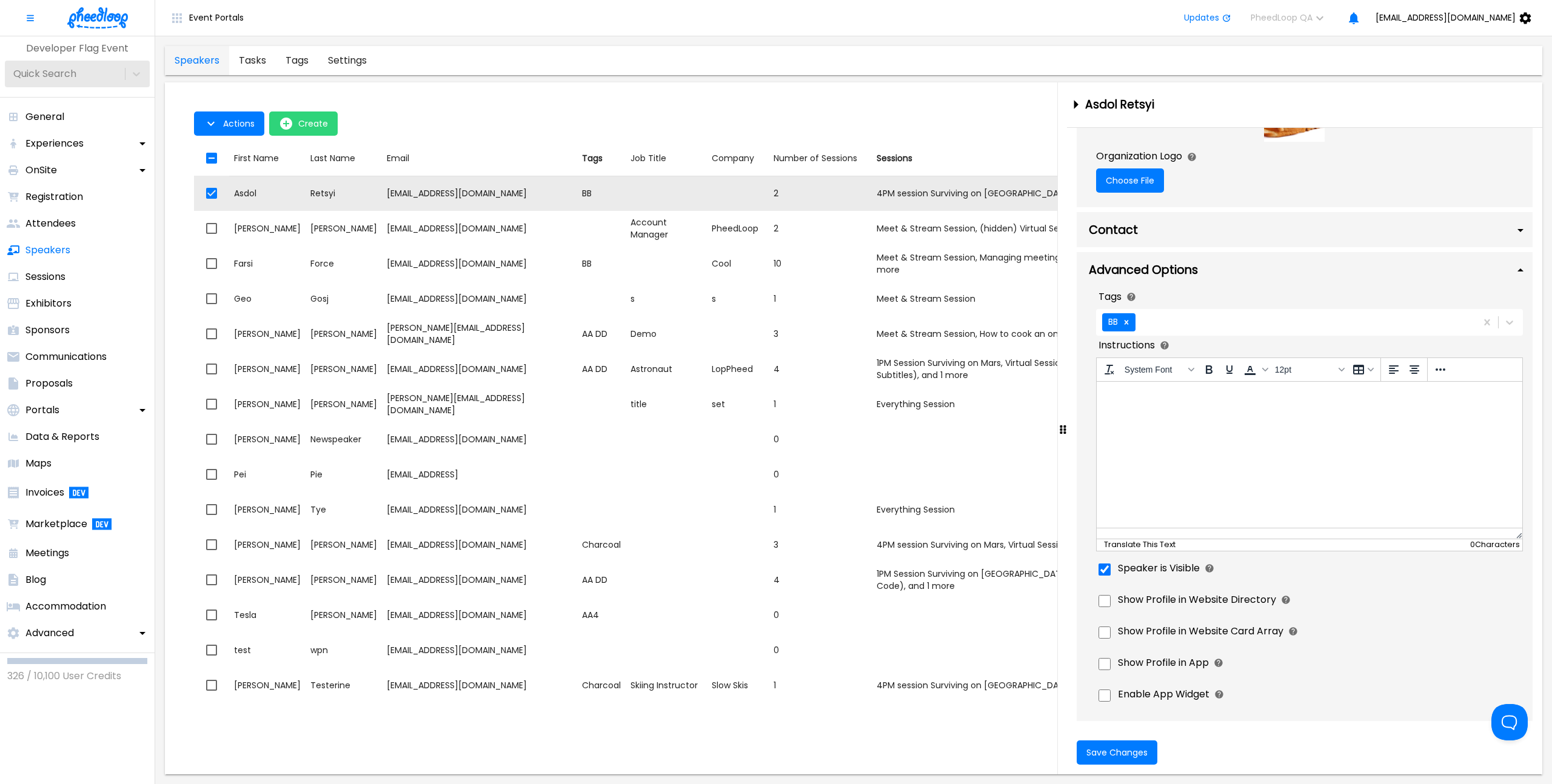 click on "Save Changes" at bounding box center [1305, 752] 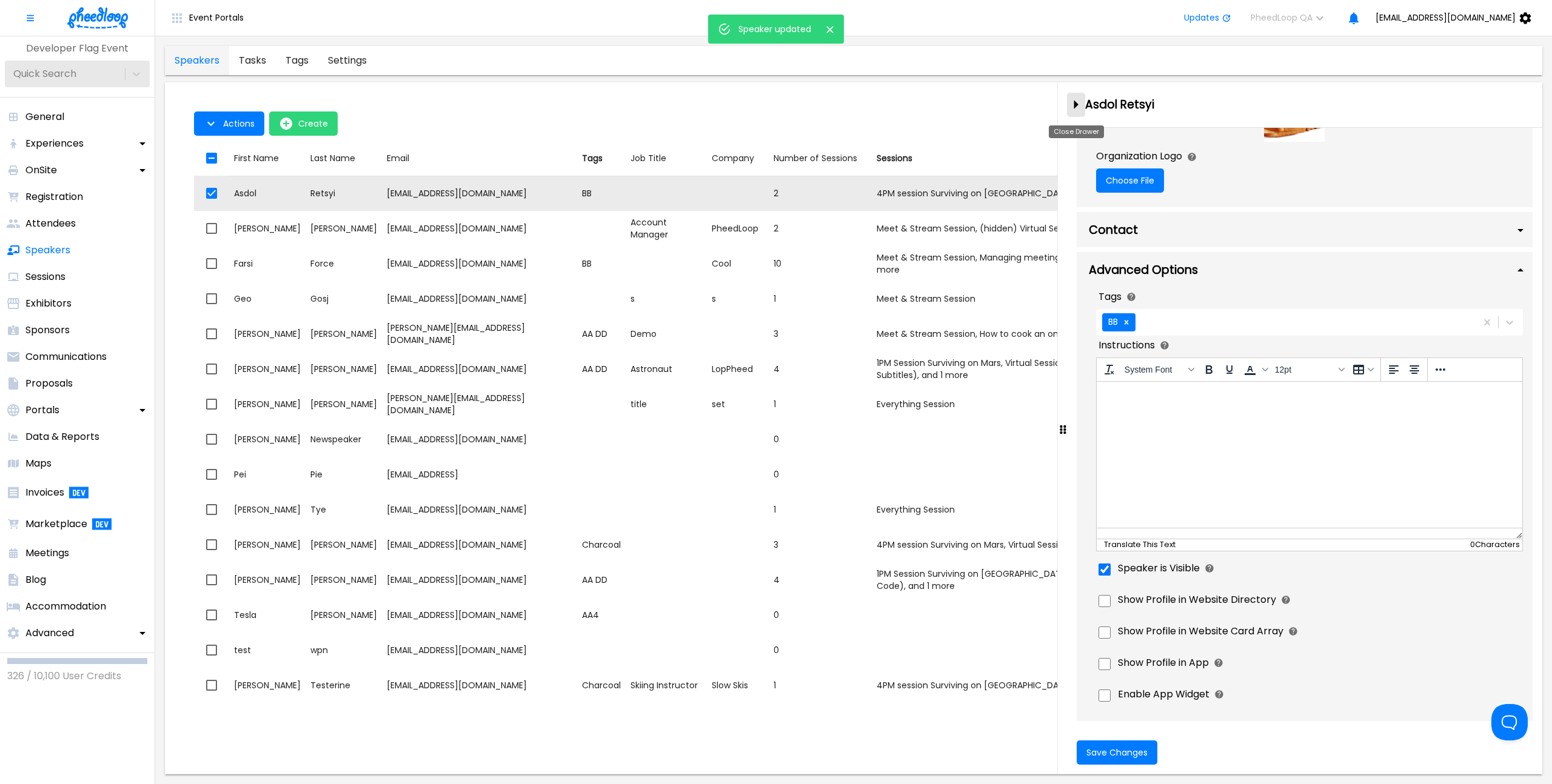 click 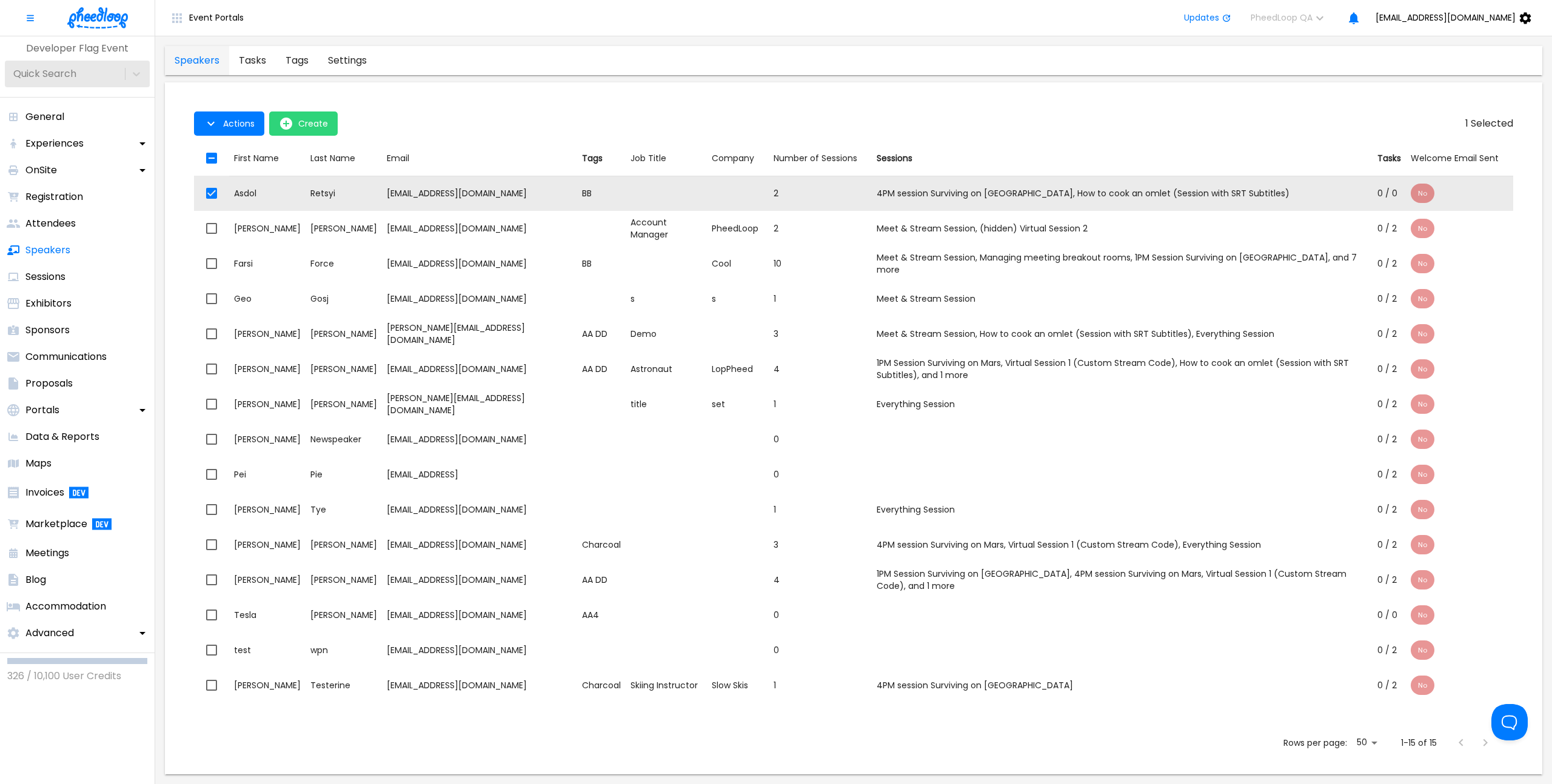 click at bounding box center (212, 158) 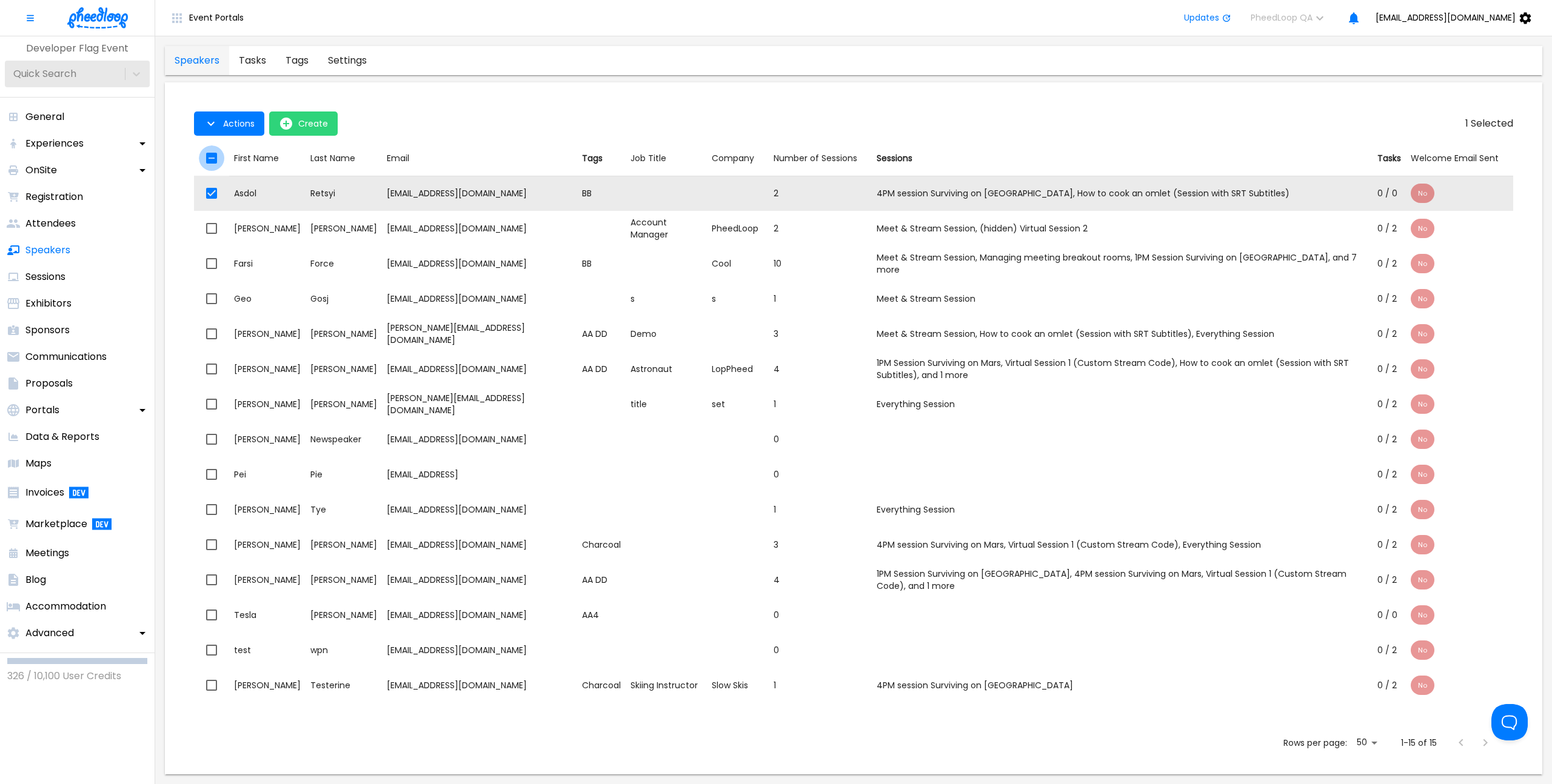 click at bounding box center [212, 158] 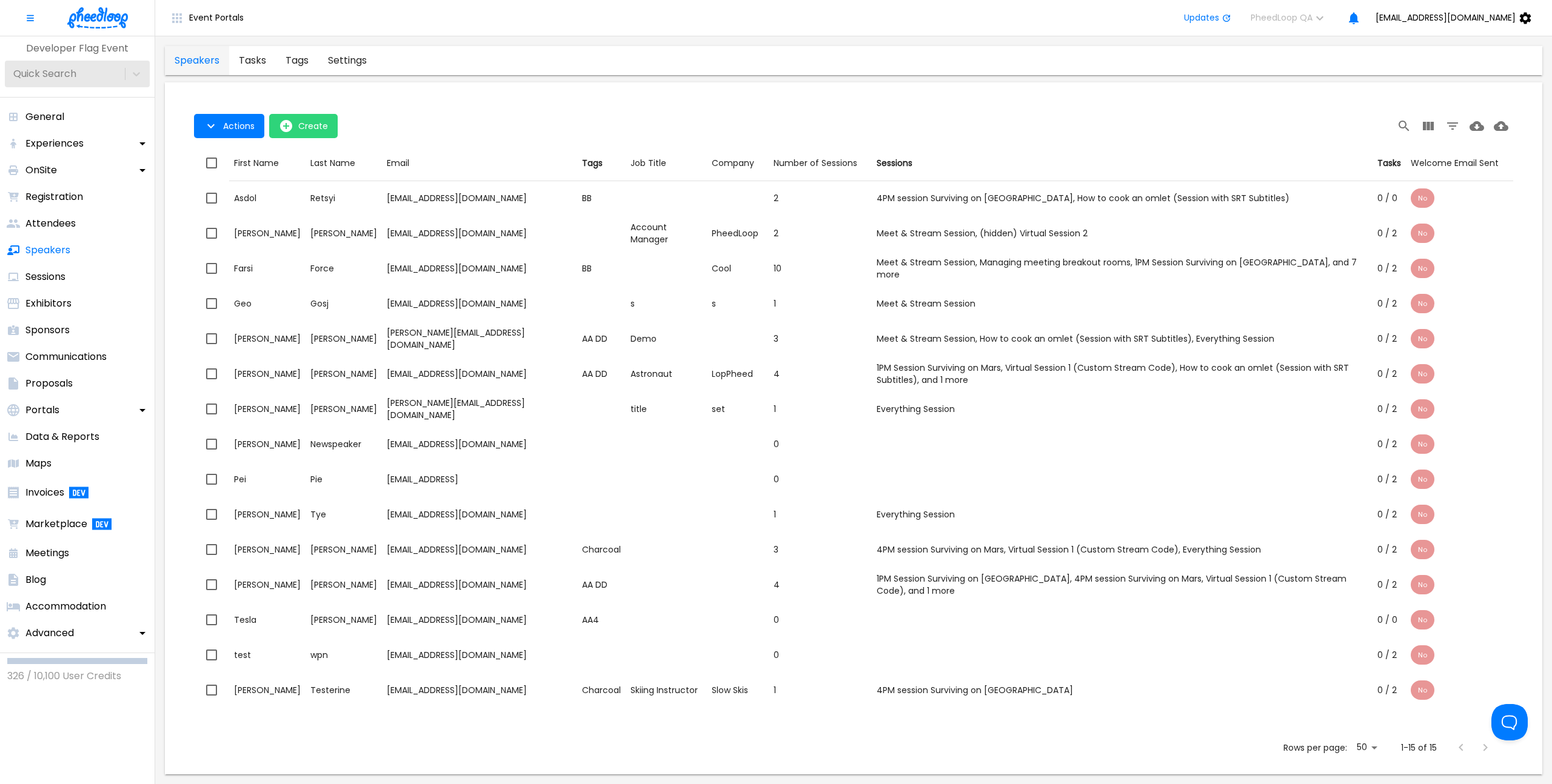 scroll, scrollTop: 0, scrollLeft: 0, axis: both 